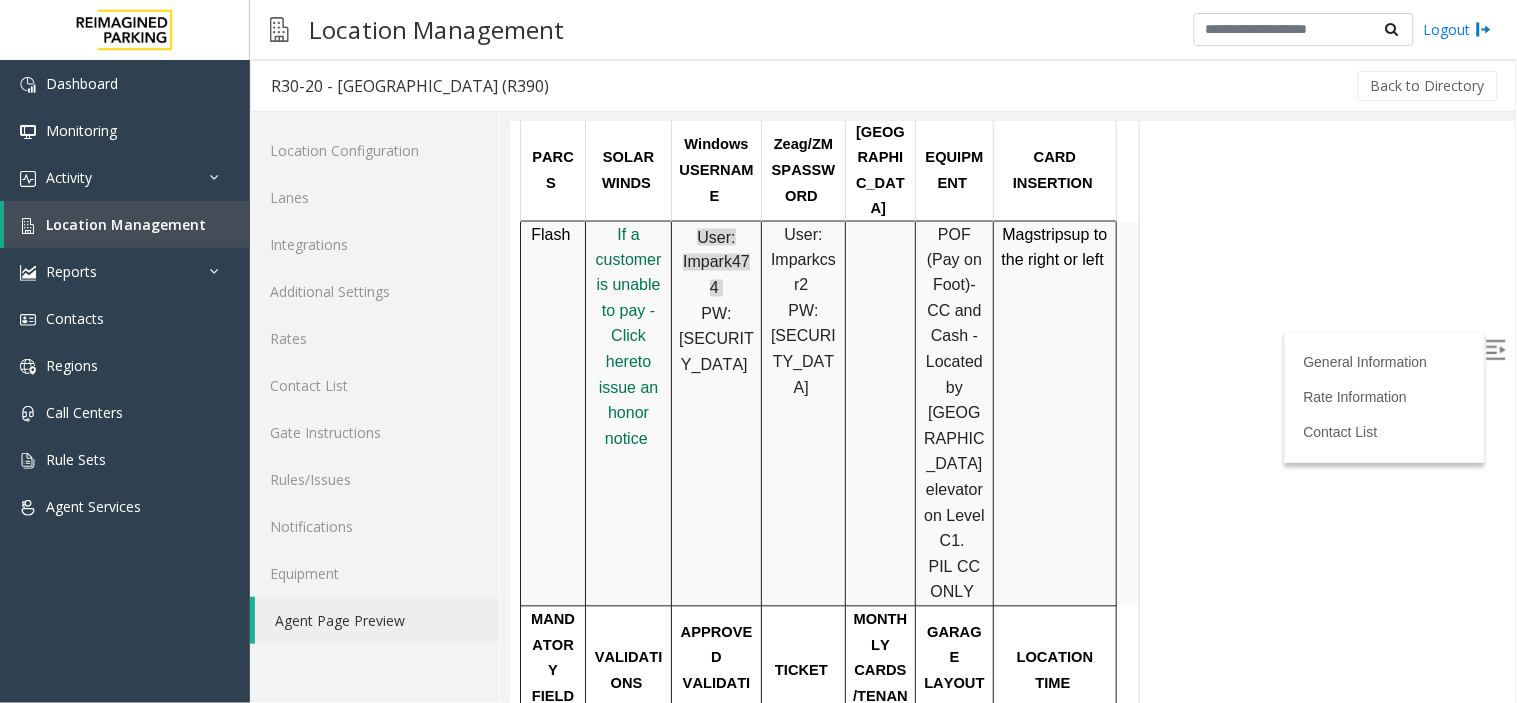 scroll, scrollTop: 888, scrollLeft: 0, axis: vertical 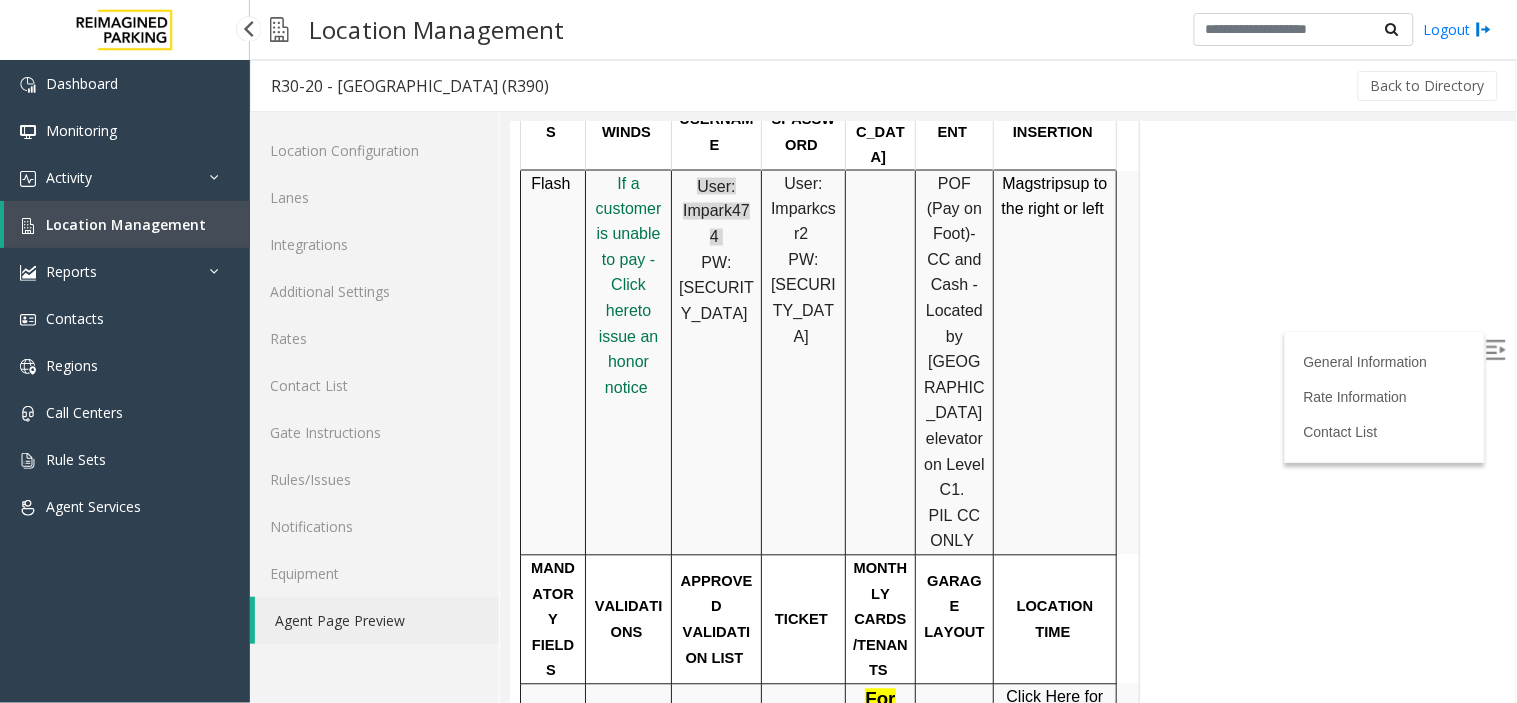 click on "Location Management" at bounding box center [126, 224] 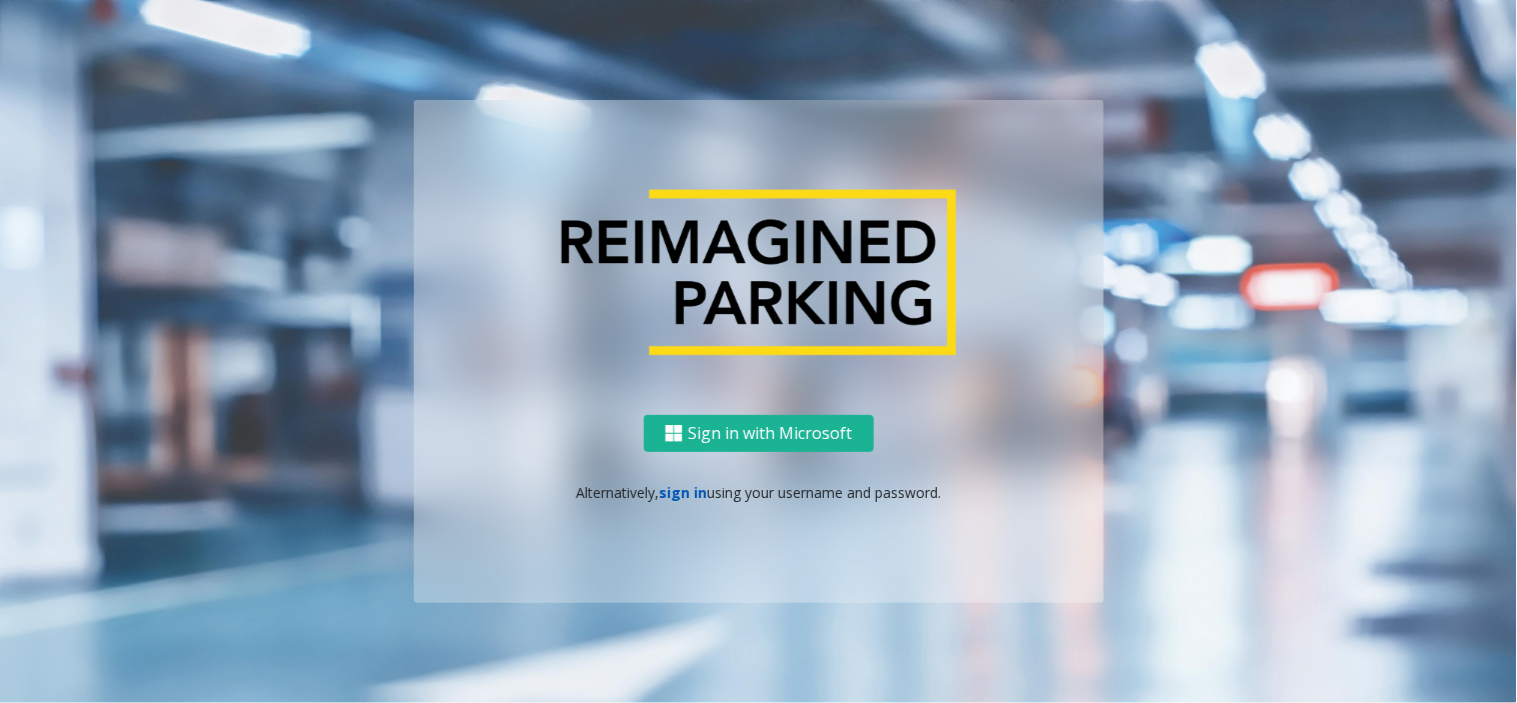 click on "sign in" 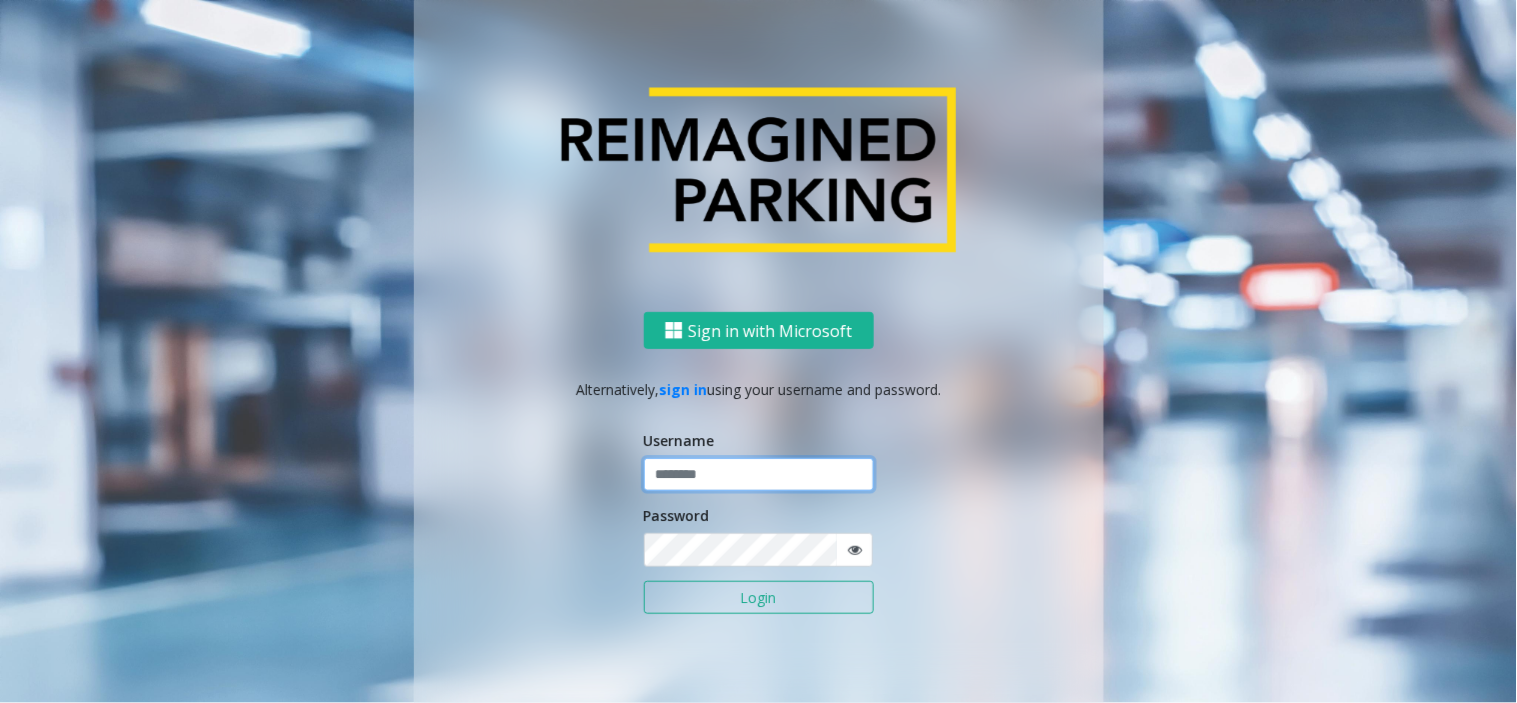 click 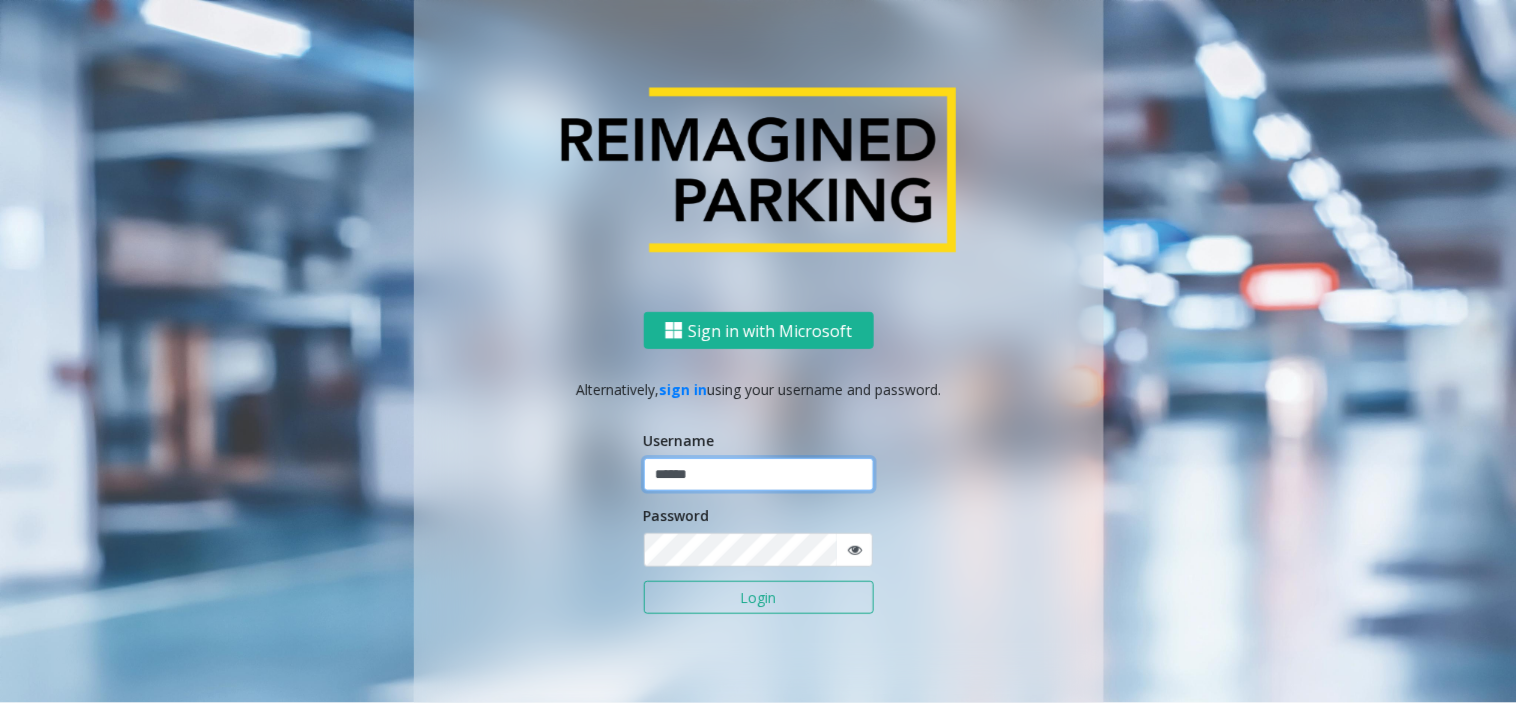 type on "******" 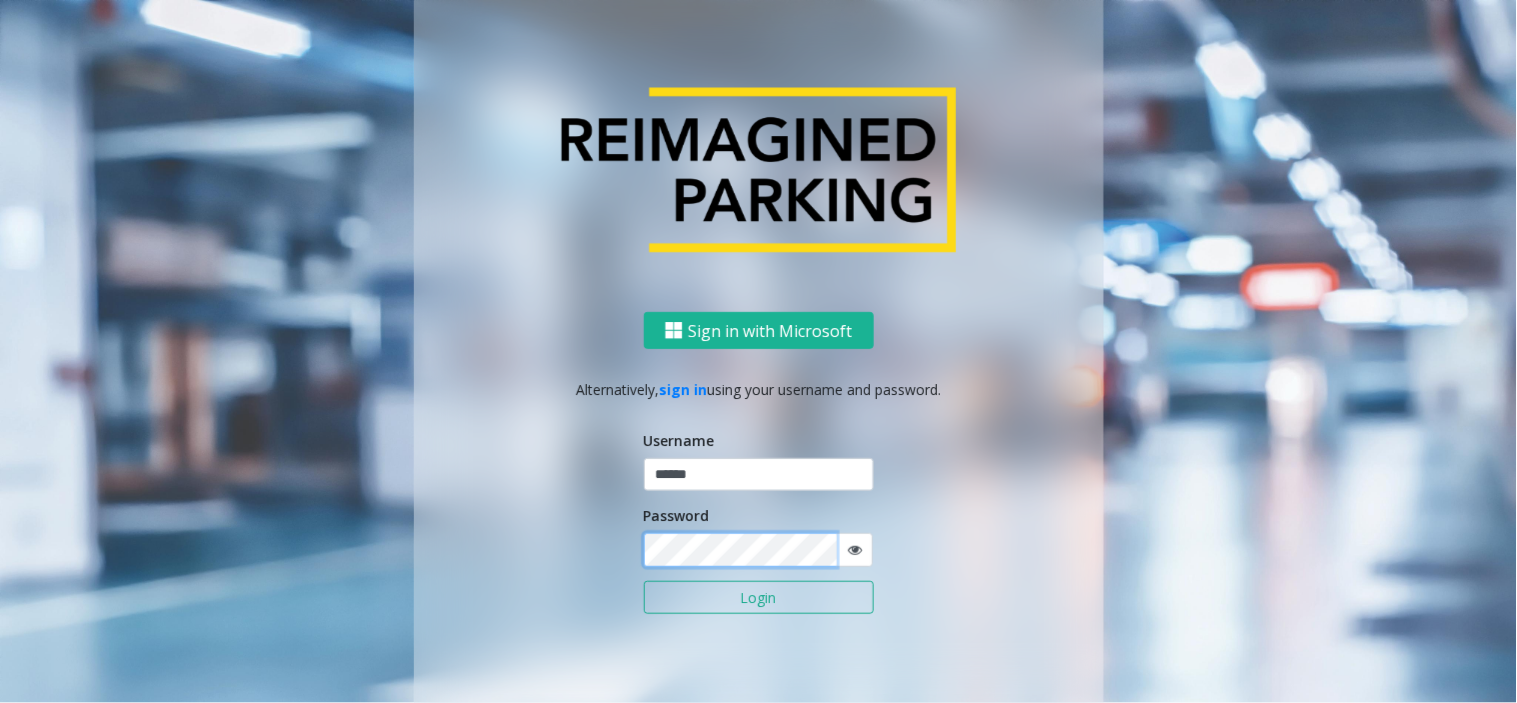 click on "Login" 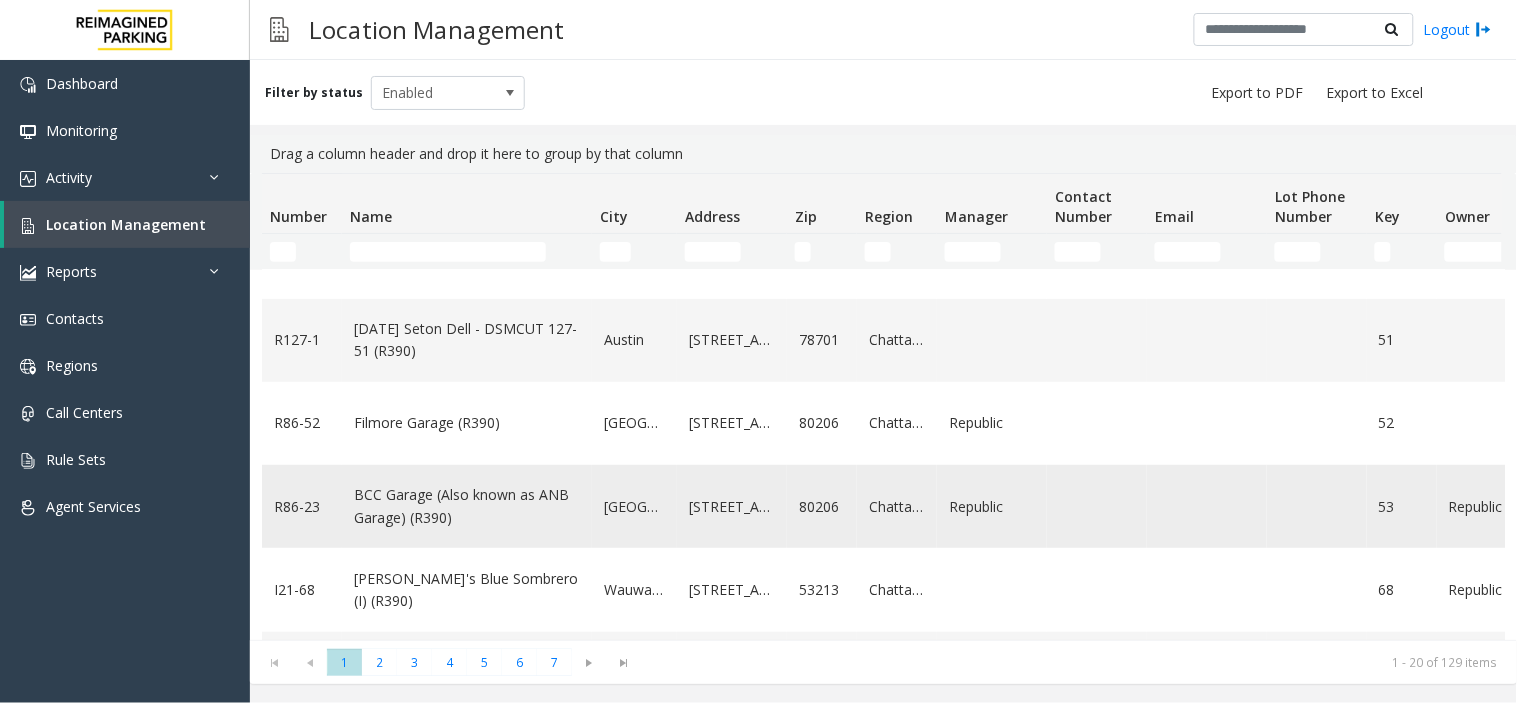 scroll, scrollTop: 333, scrollLeft: 0, axis: vertical 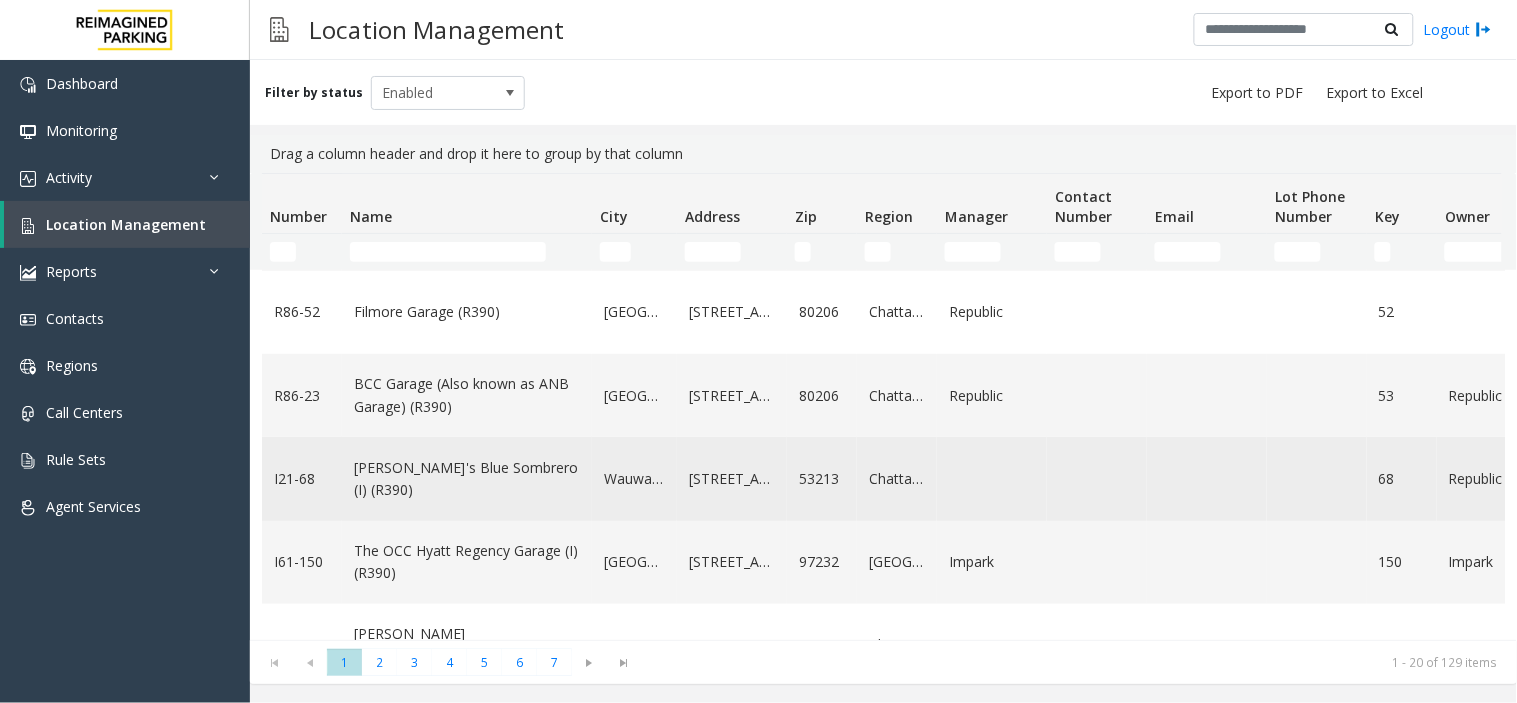 click on "Jose's Blue Sombrero (I) (R390)" 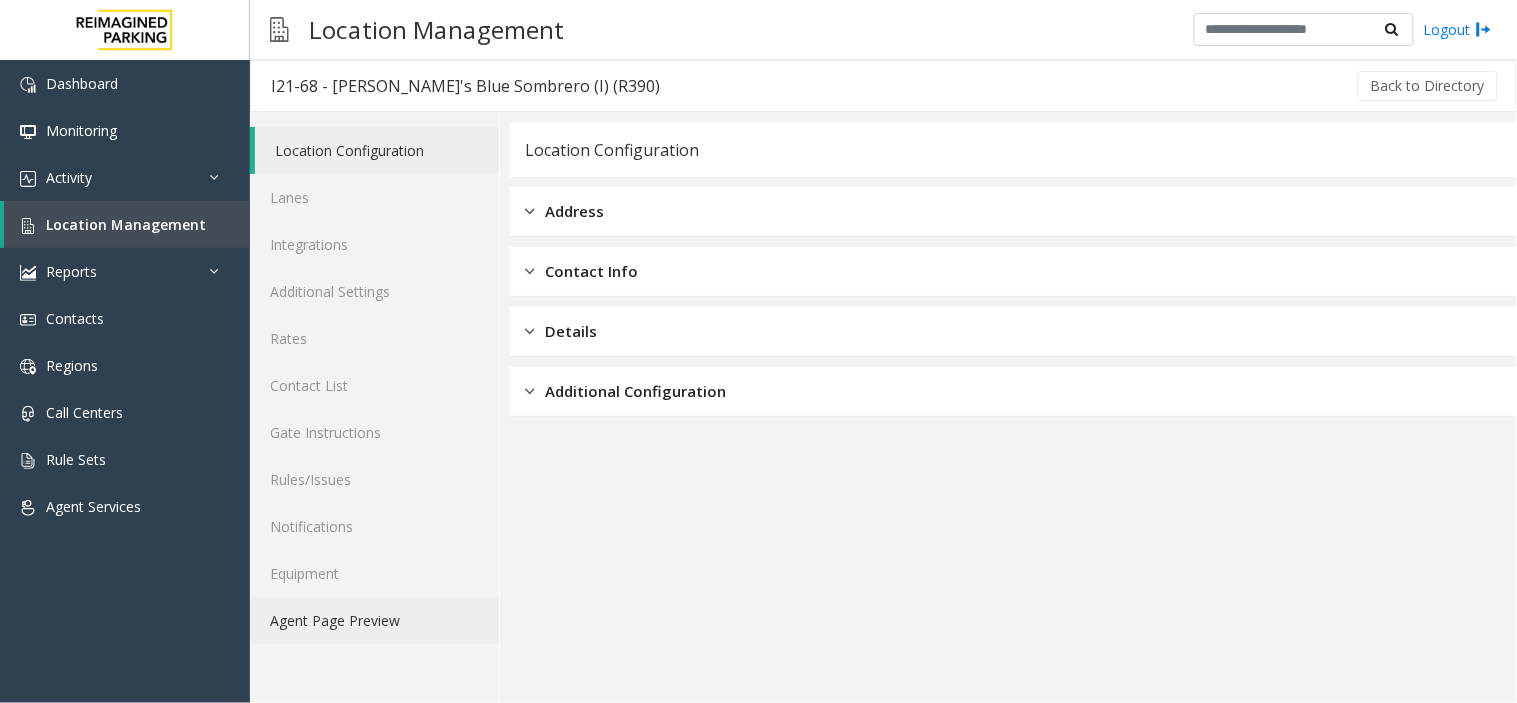 click on "Agent Page Preview" 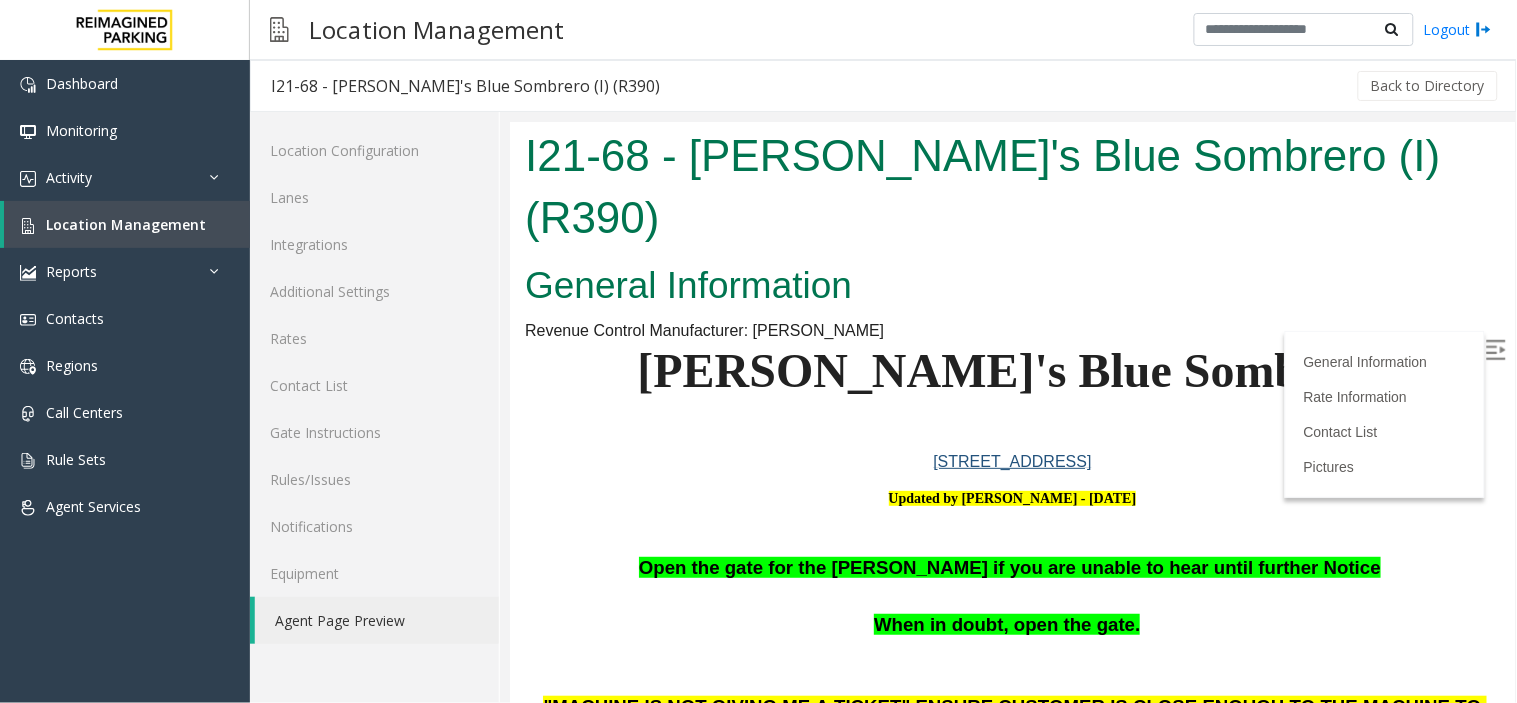 scroll, scrollTop: 0, scrollLeft: 0, axis: both 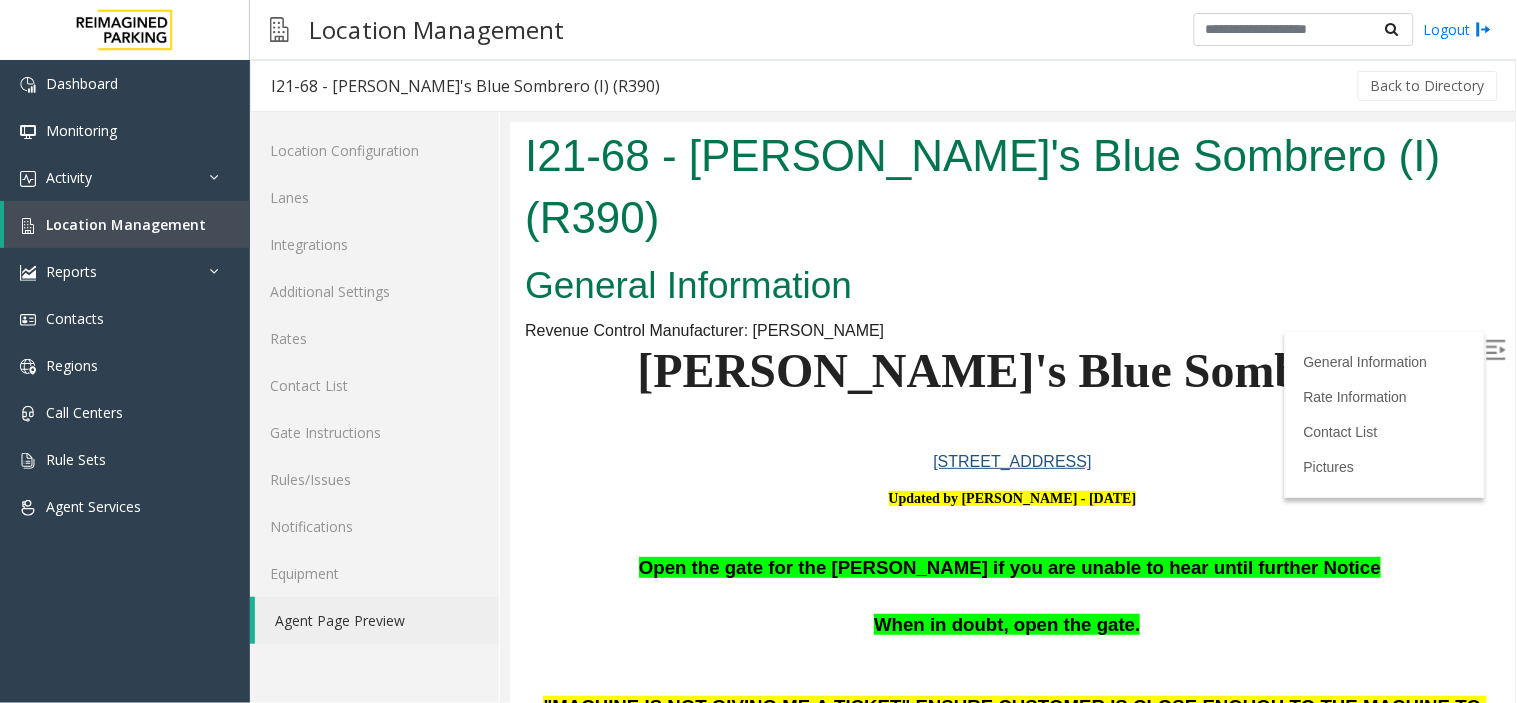 click at bounding box center (1495, 349) 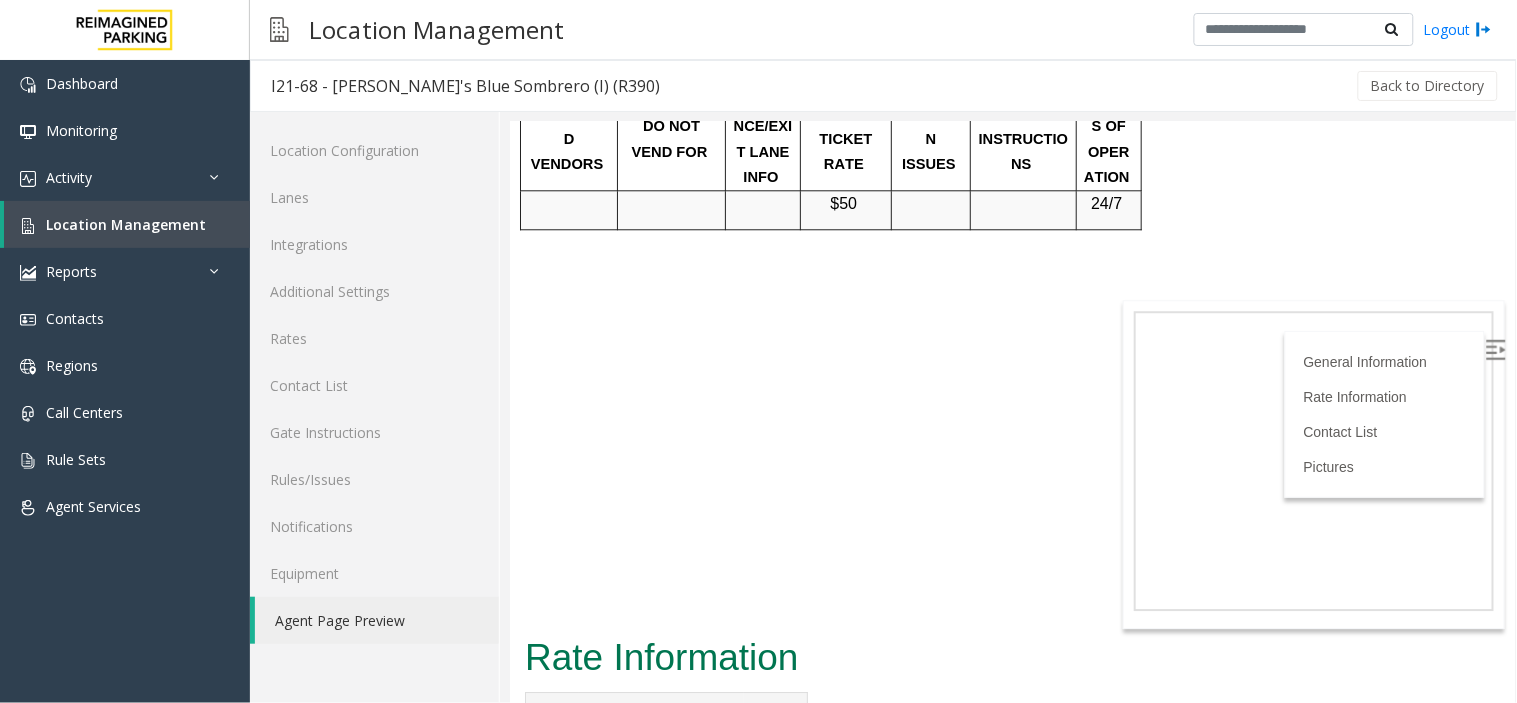 scroll, scrollTop: 1222, scrollLeft: 0, axis: vertical 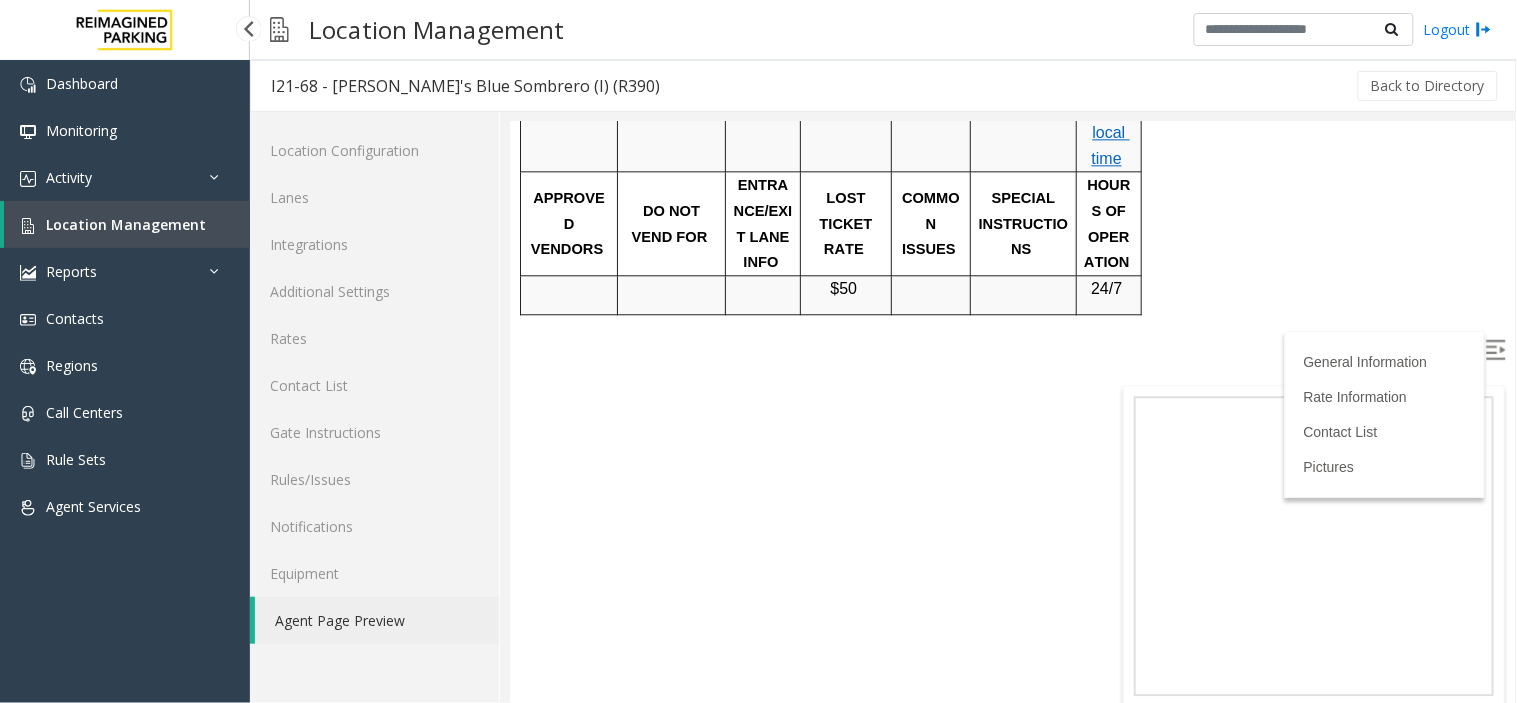 click on "Location Management" at bounding box center (127, 224) 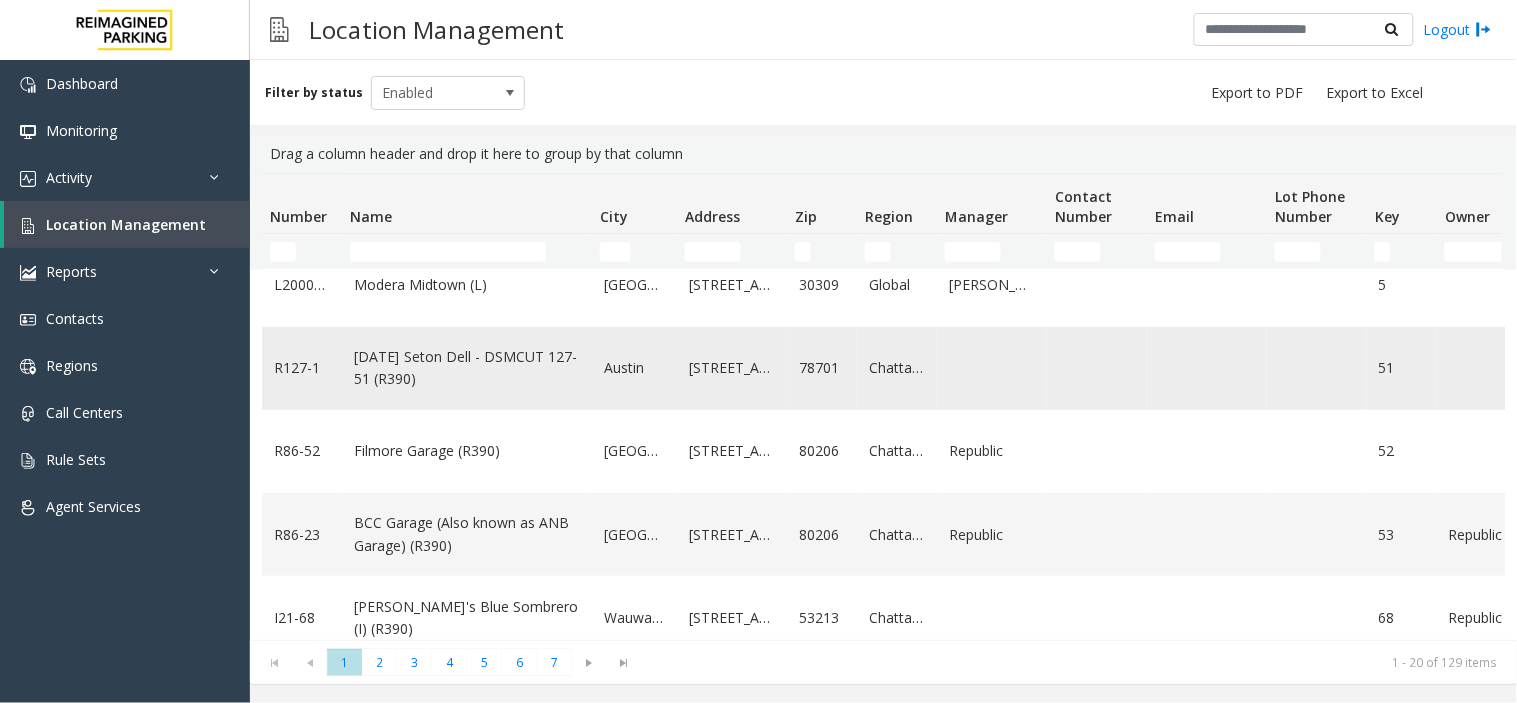 scroll, scrollTop: 222, scrollLeft: 0, axis: vertical 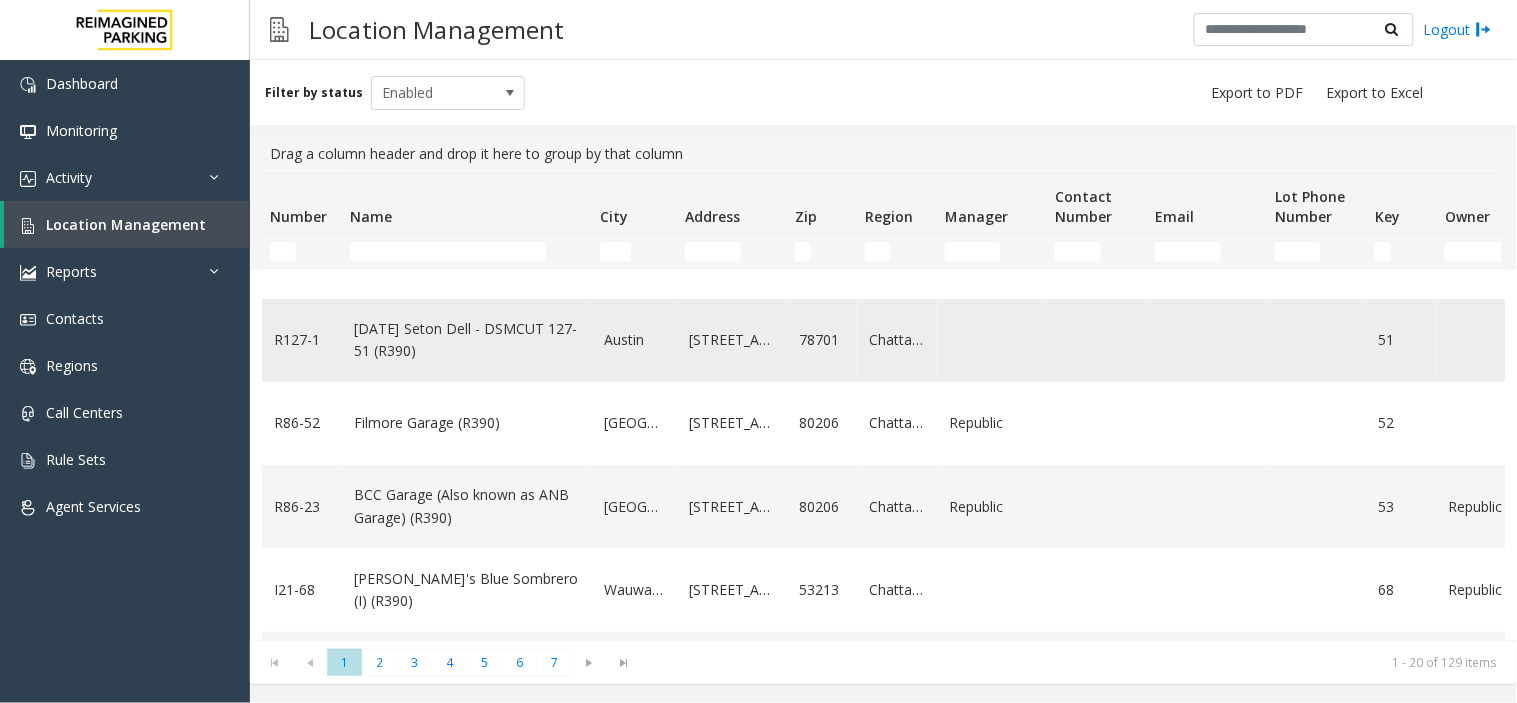 click on "Ascension Seton Dell - DSMCUT 127-51 (R390)" 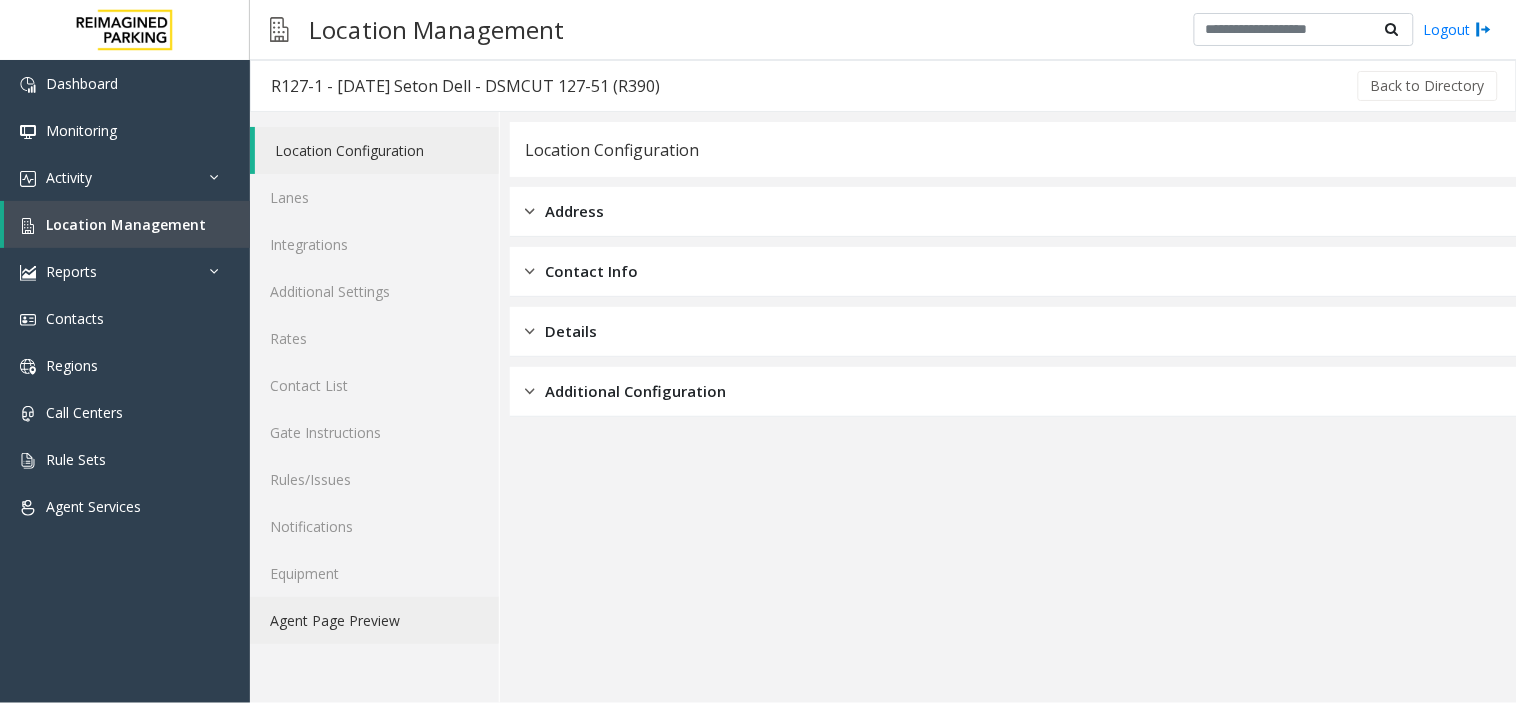 click on "Agent Page Preview" 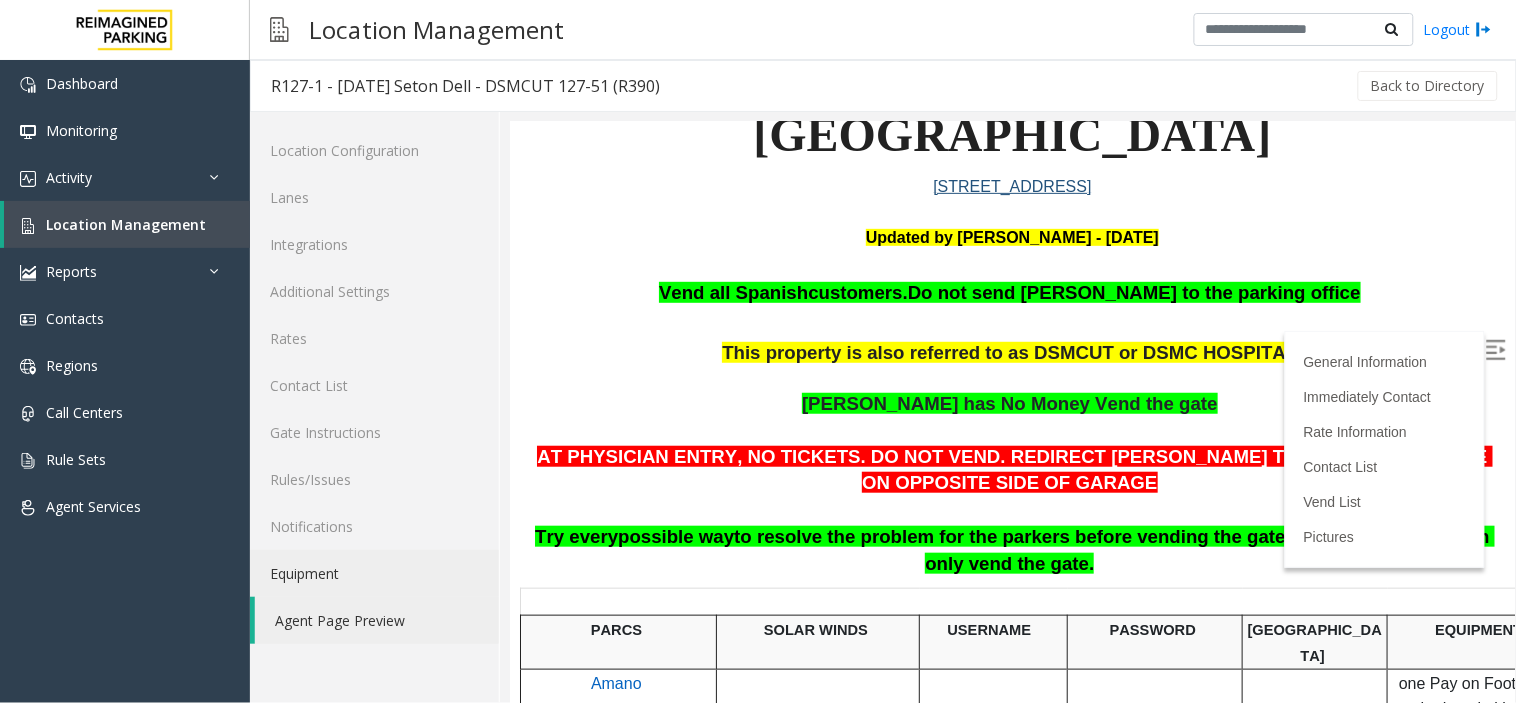 scroll, scrollTop: 333, scrollLeft: 0, axis: vertical 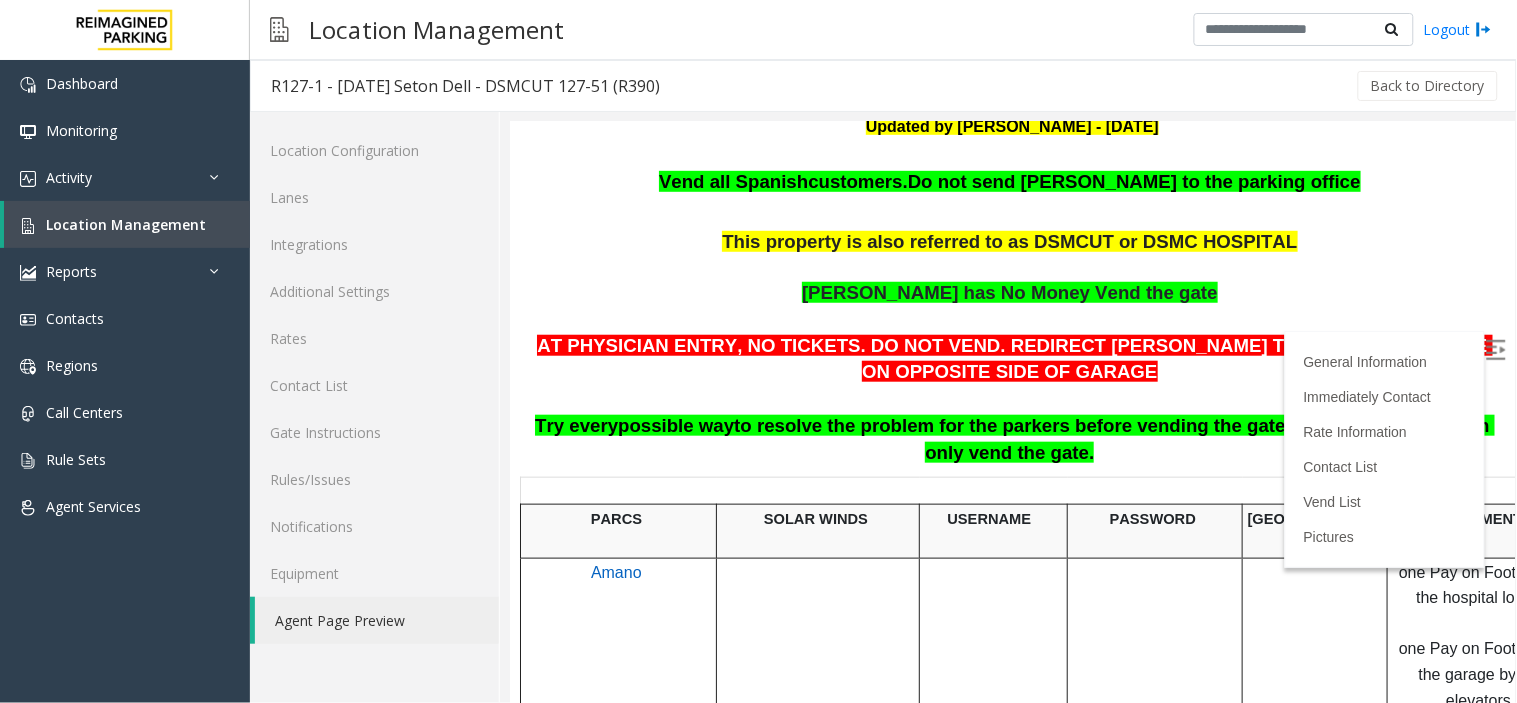 click at bounding box center (1495, 349) 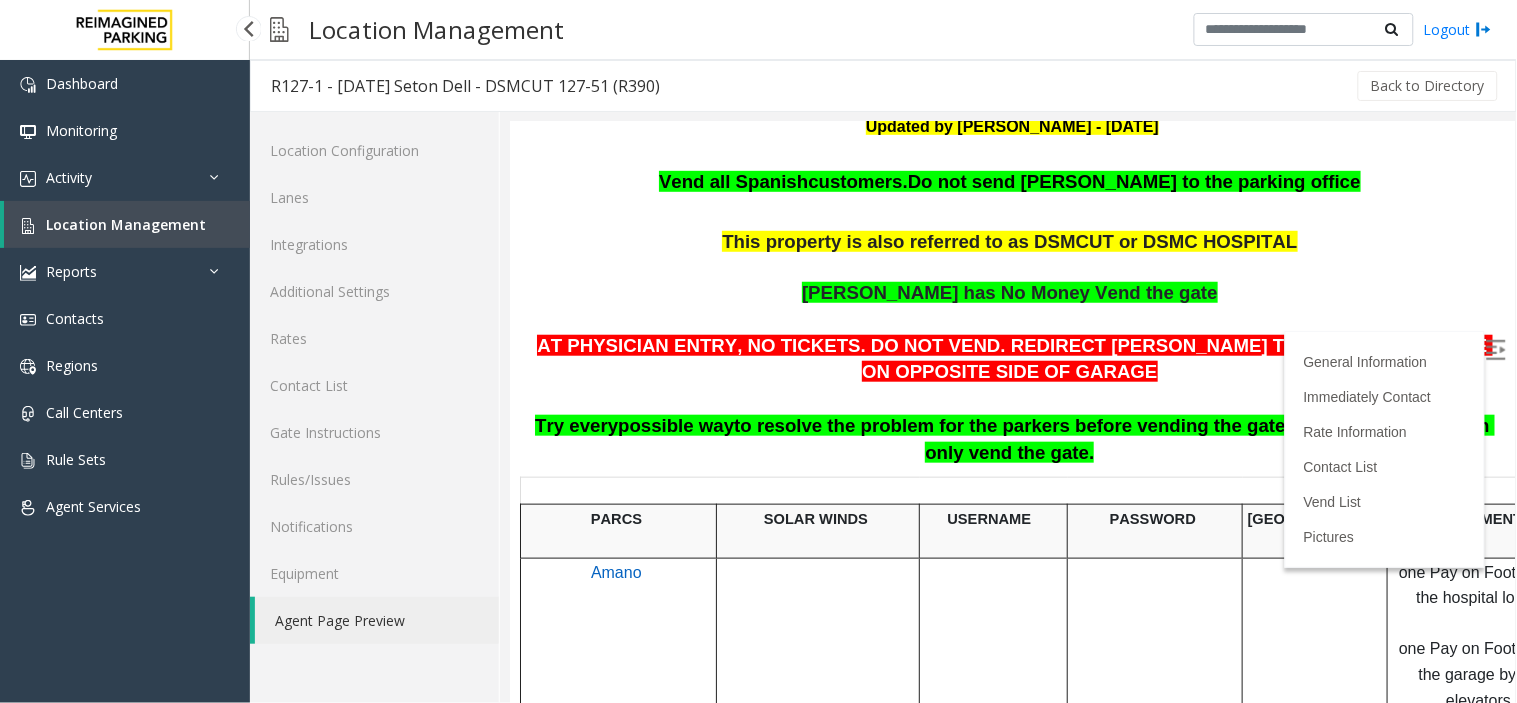 click on "Location Management" at bounding box center [126, 224] 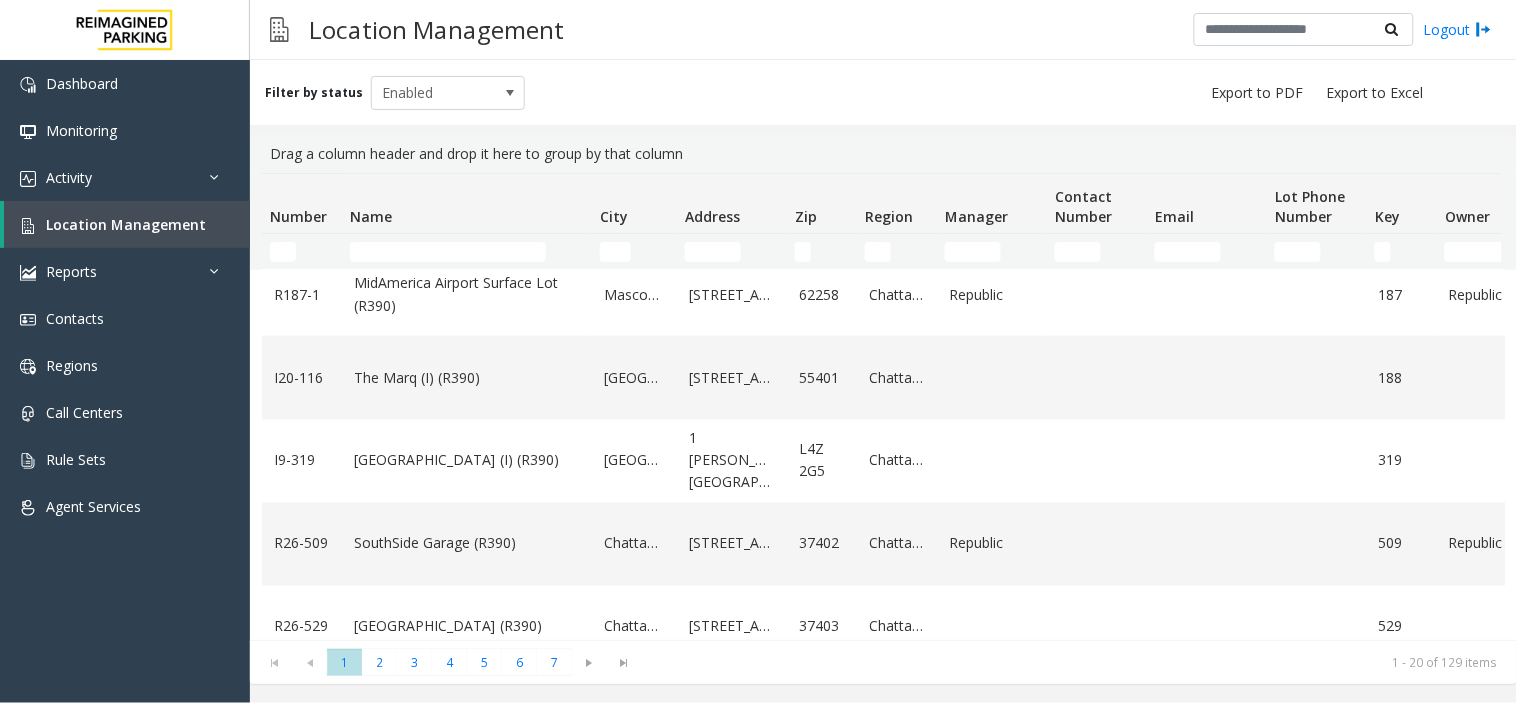 scroll, scrollTop: 888, scrollLeft: 0, axis: vertical 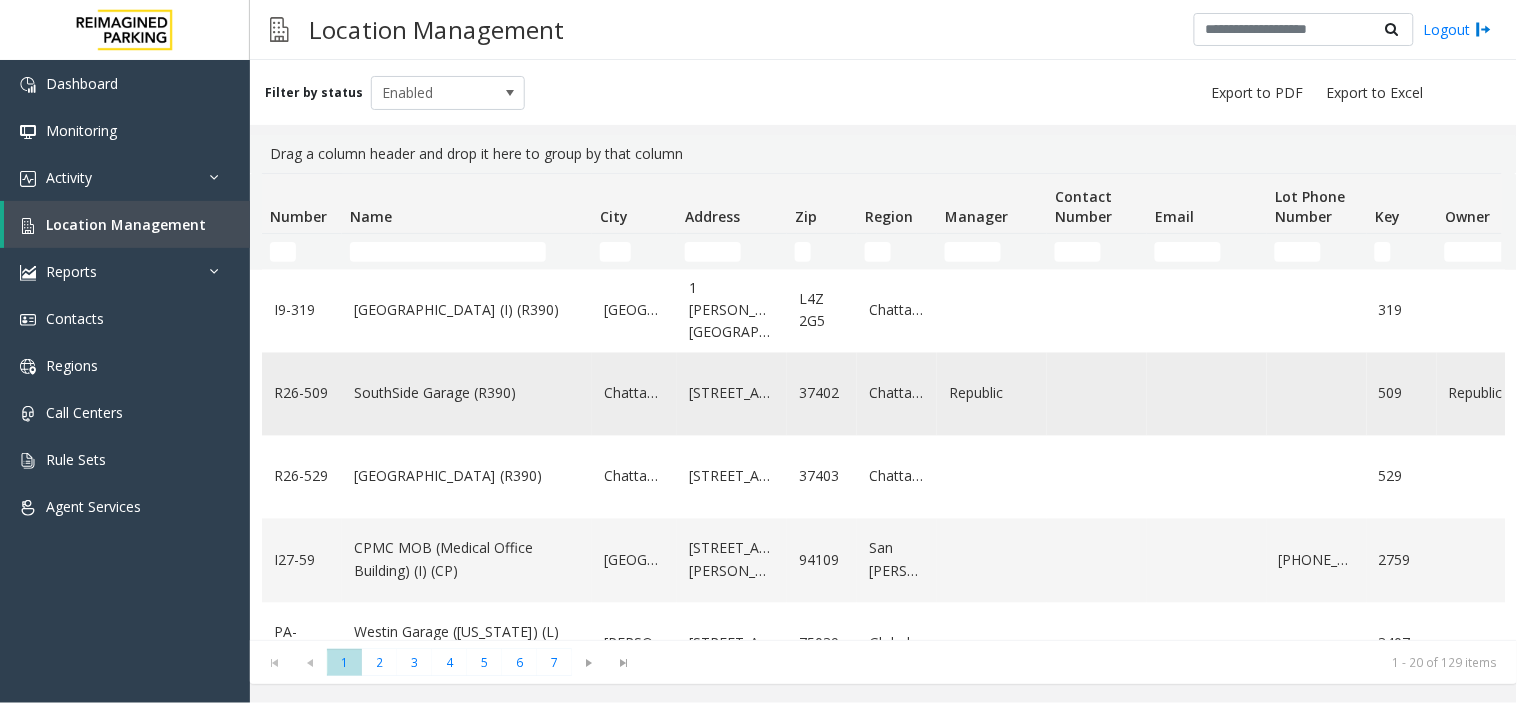 click on "SouthSide Garage (R390)" 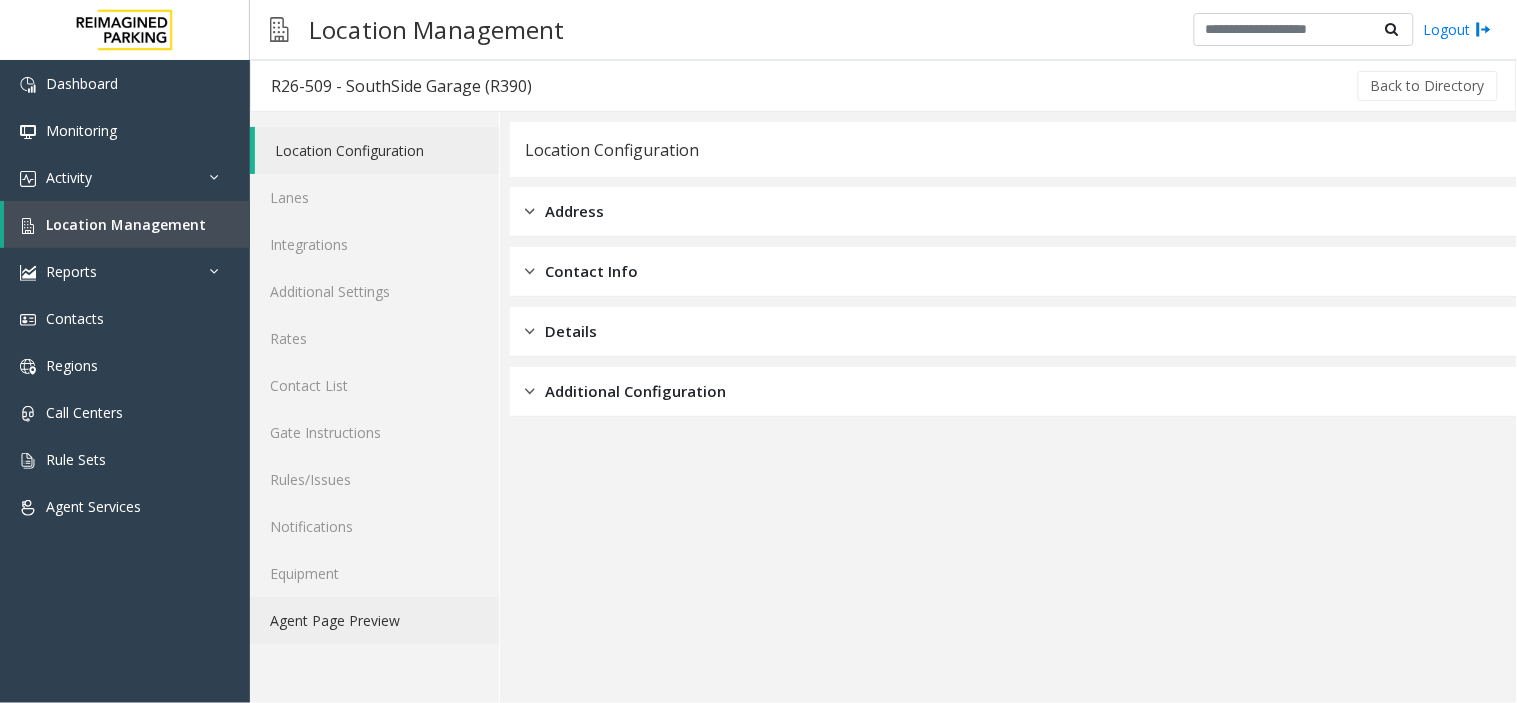 click on "Agent Page Preview" 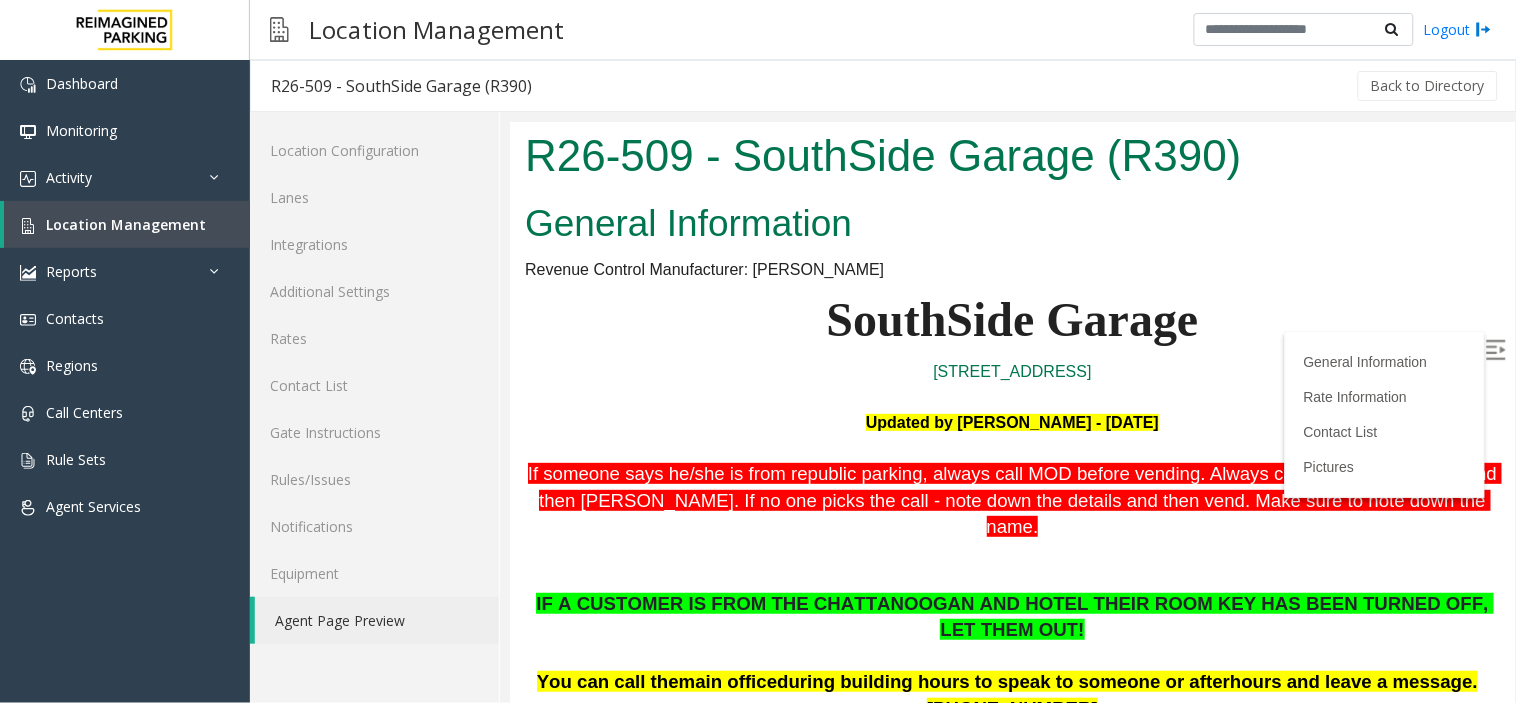 scroll, scrollTop: 0, scrollLeft: 0, axis: both 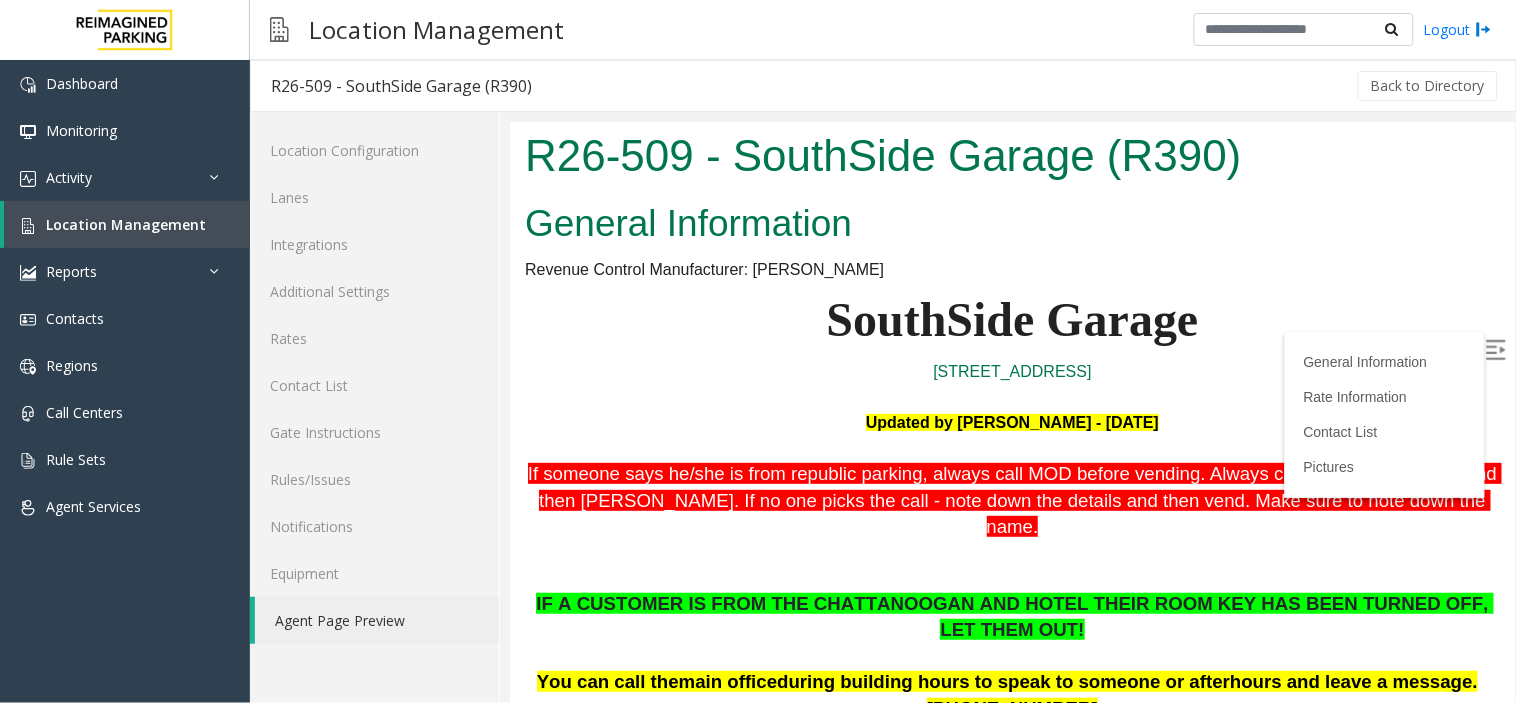 click at bounding box center (1495, 349) 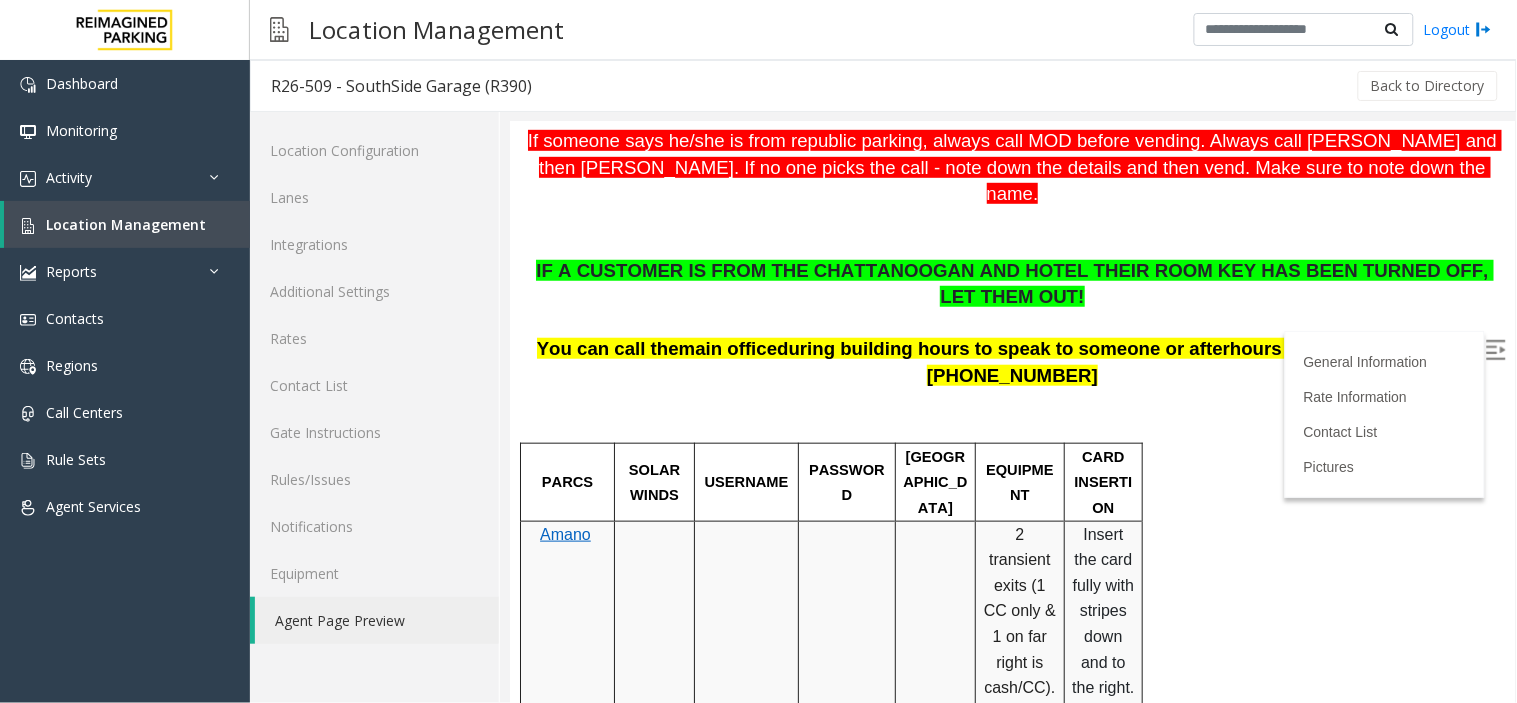 scroll, scrollTop: 444, scrollLeft: 0, axis: vertical 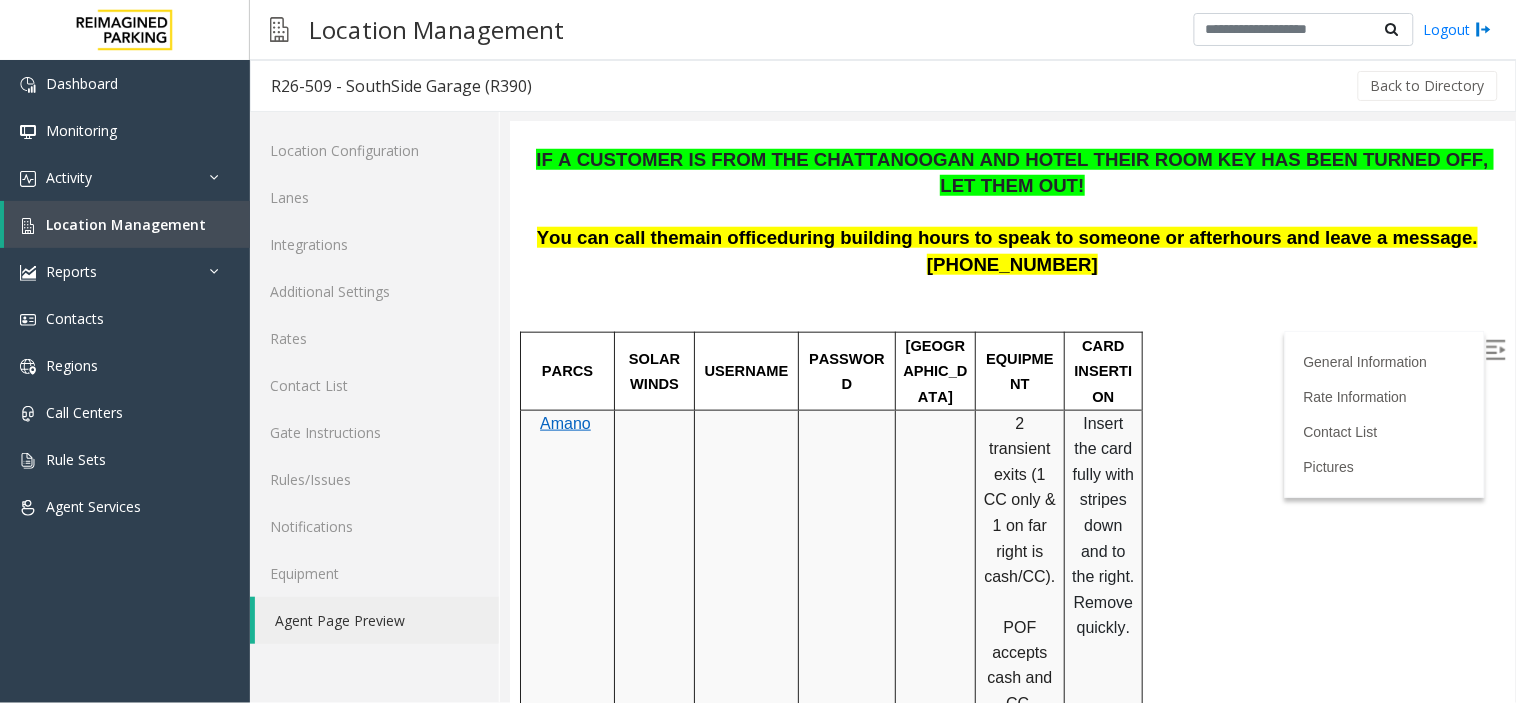 click on "Amano" at bounding box center (564, 422) 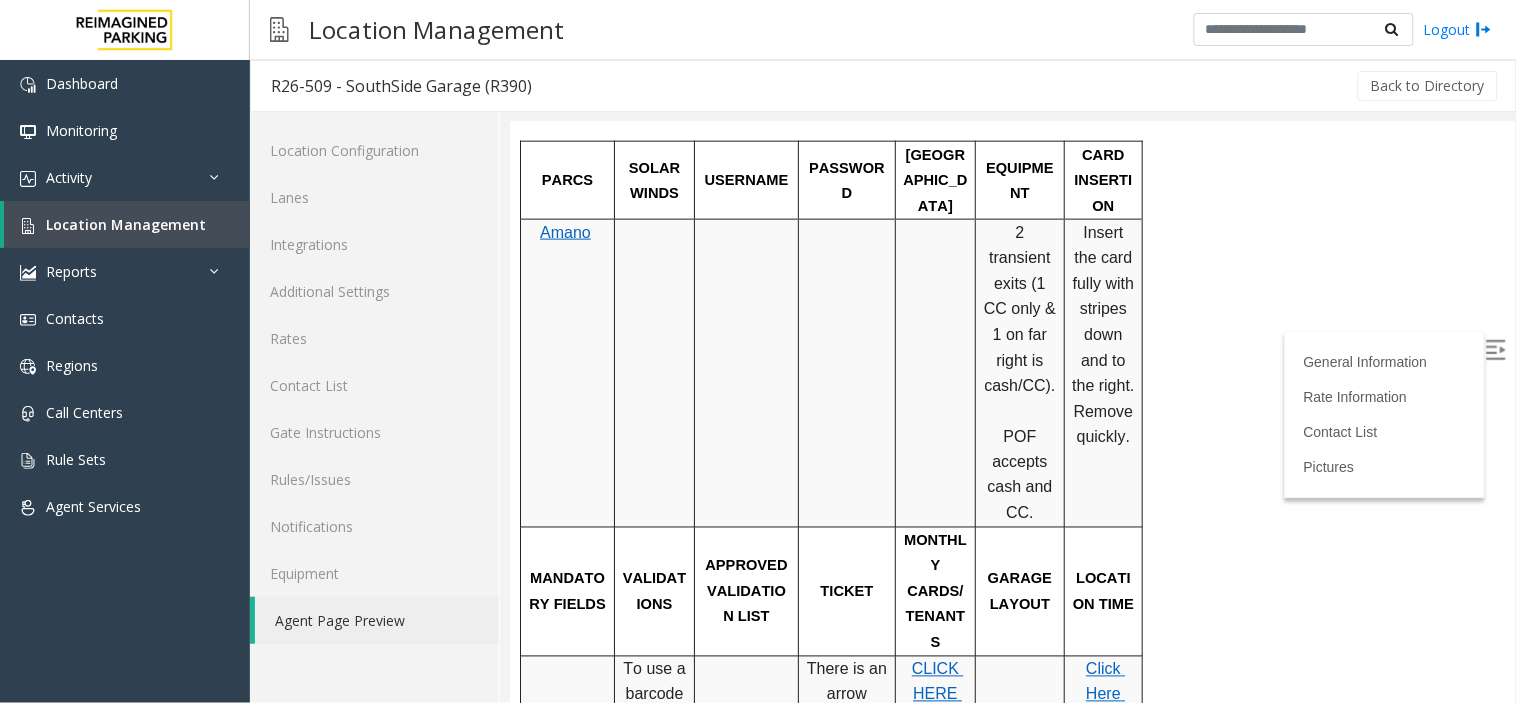 scroll, scrollTop: 666, scrollLeft: 0, axis: vertical 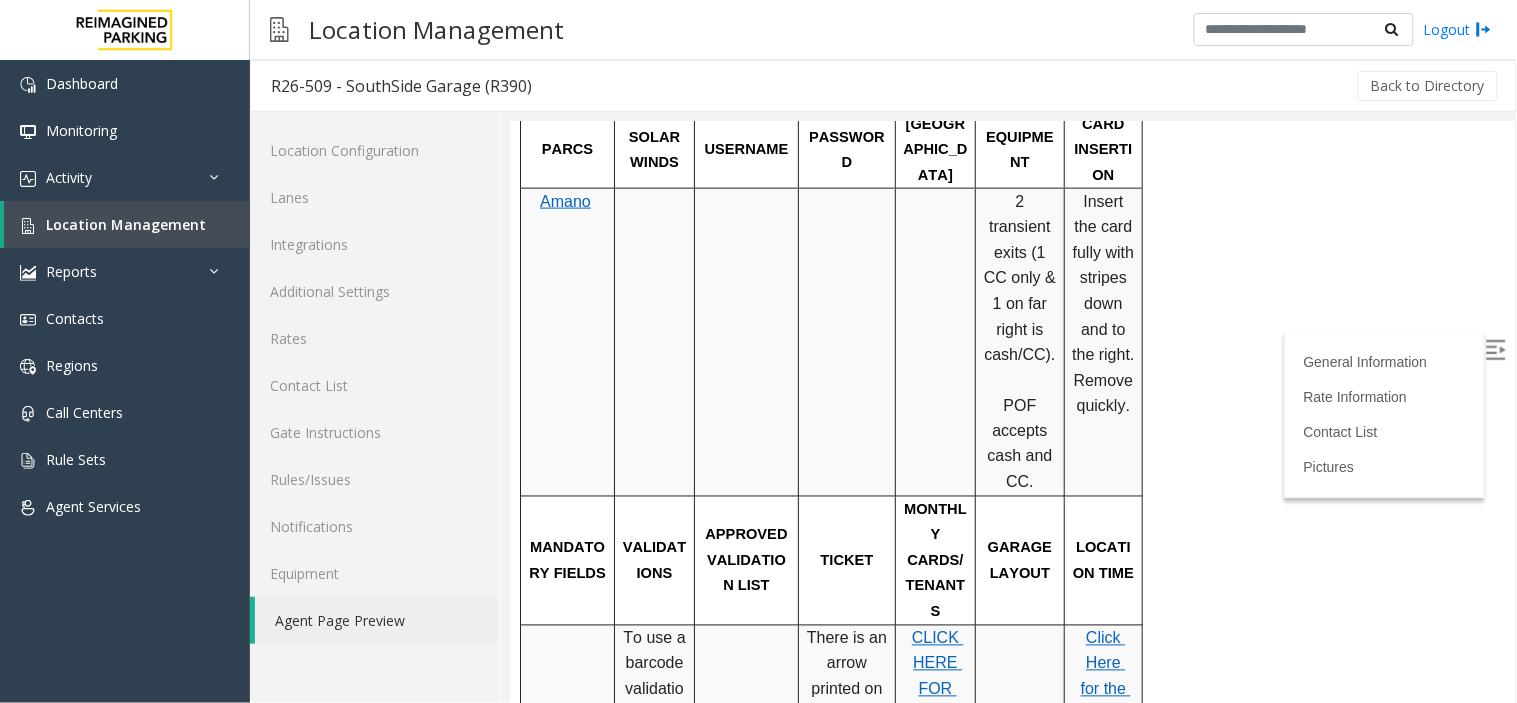 click on "CLICK HERE FOR IMAGES OF THE MONTHLY PASS" at bounding box center (936, 727) 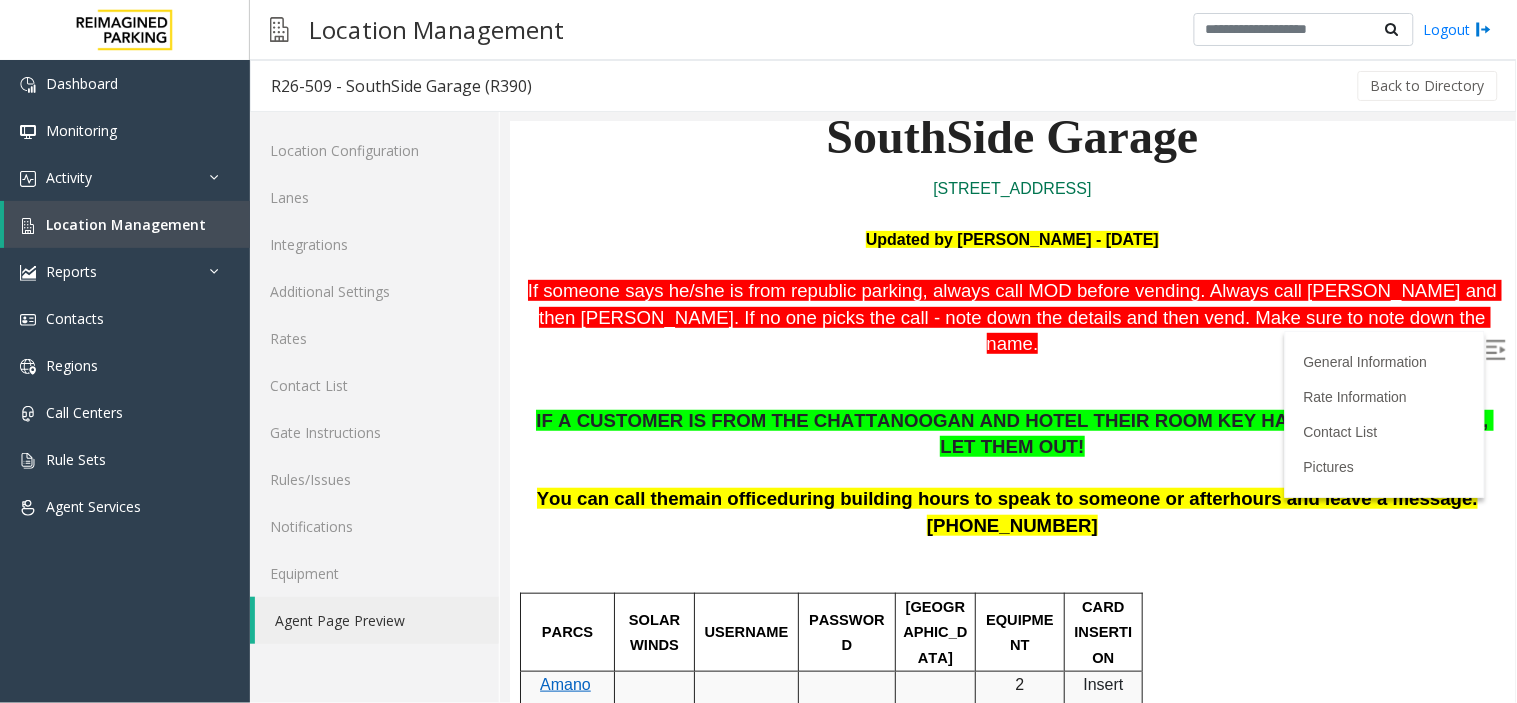 scroll, scrollTop: 222, scrollLeft: 0, axis: vertical 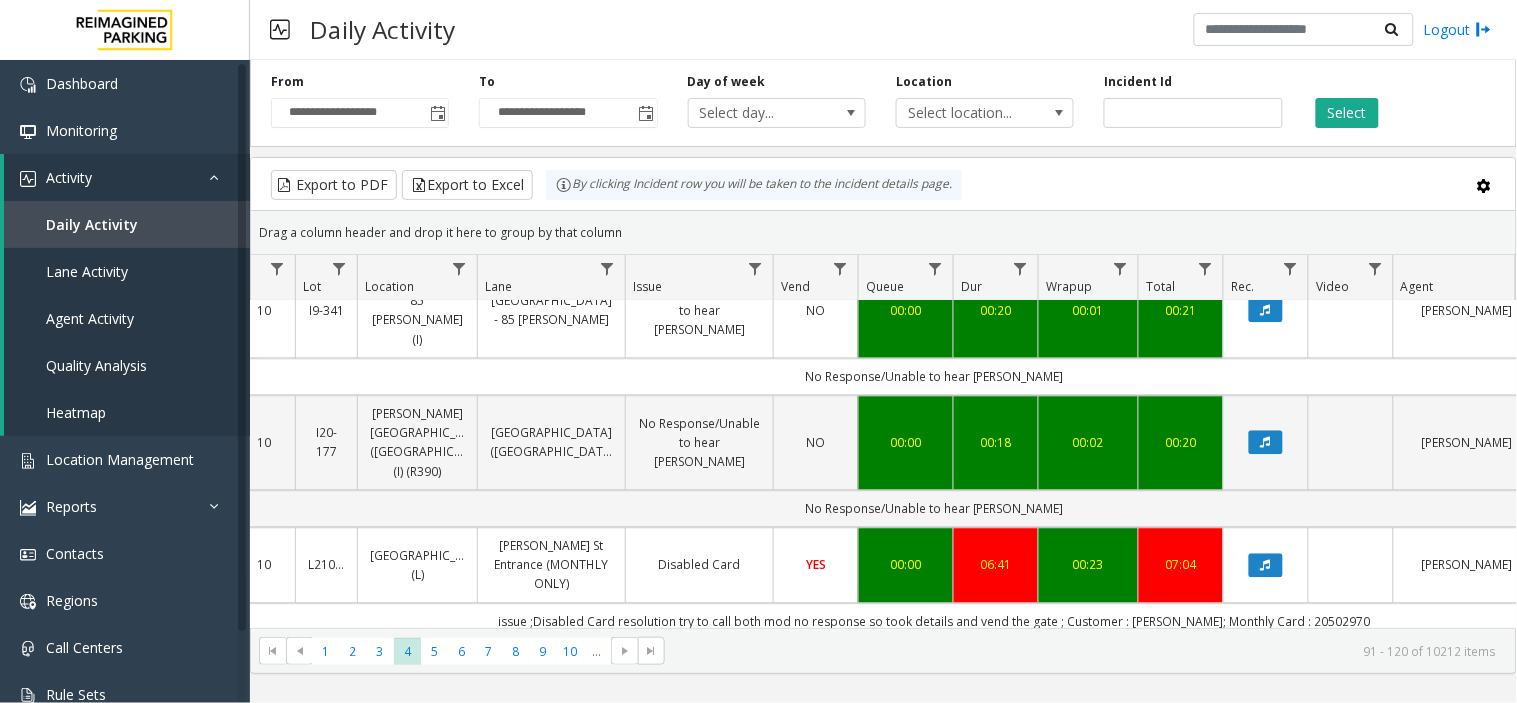 click on "Drag a column header and drop it here to group by that column" 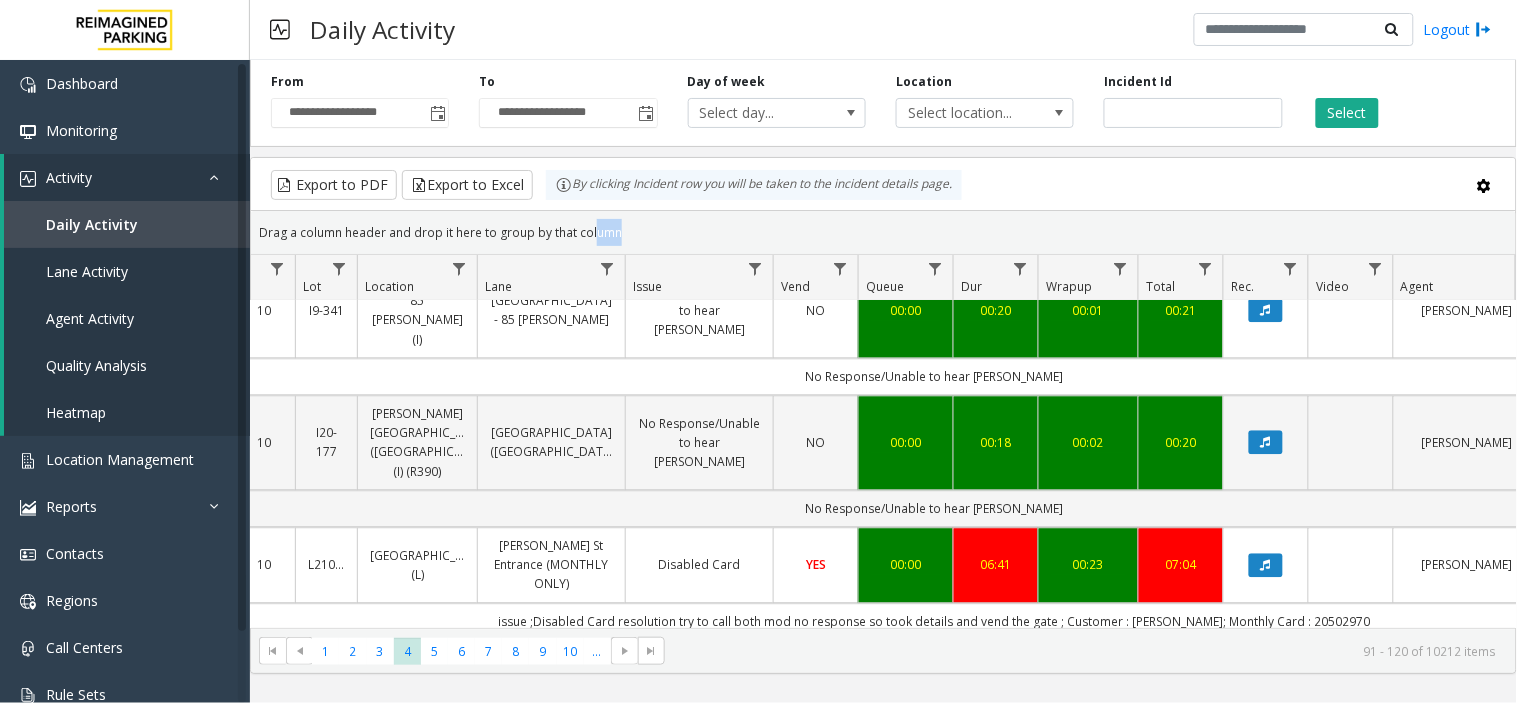 drag, startPoint x: 607, startPoint y: 231, endPoint x: 583, endPoint y: 237, distance: 24.738634 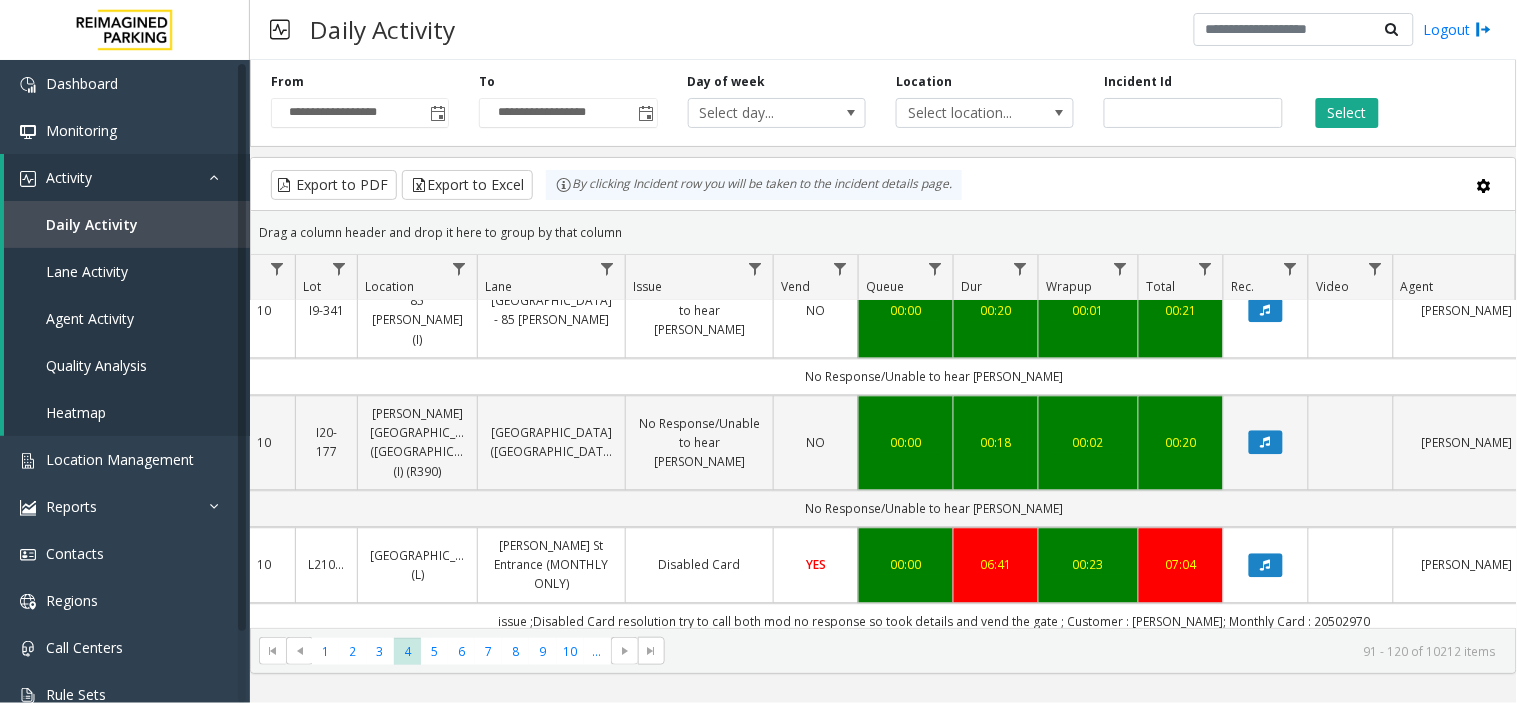 click on "Daily Activity Logout" at bounding box center [883, 30] 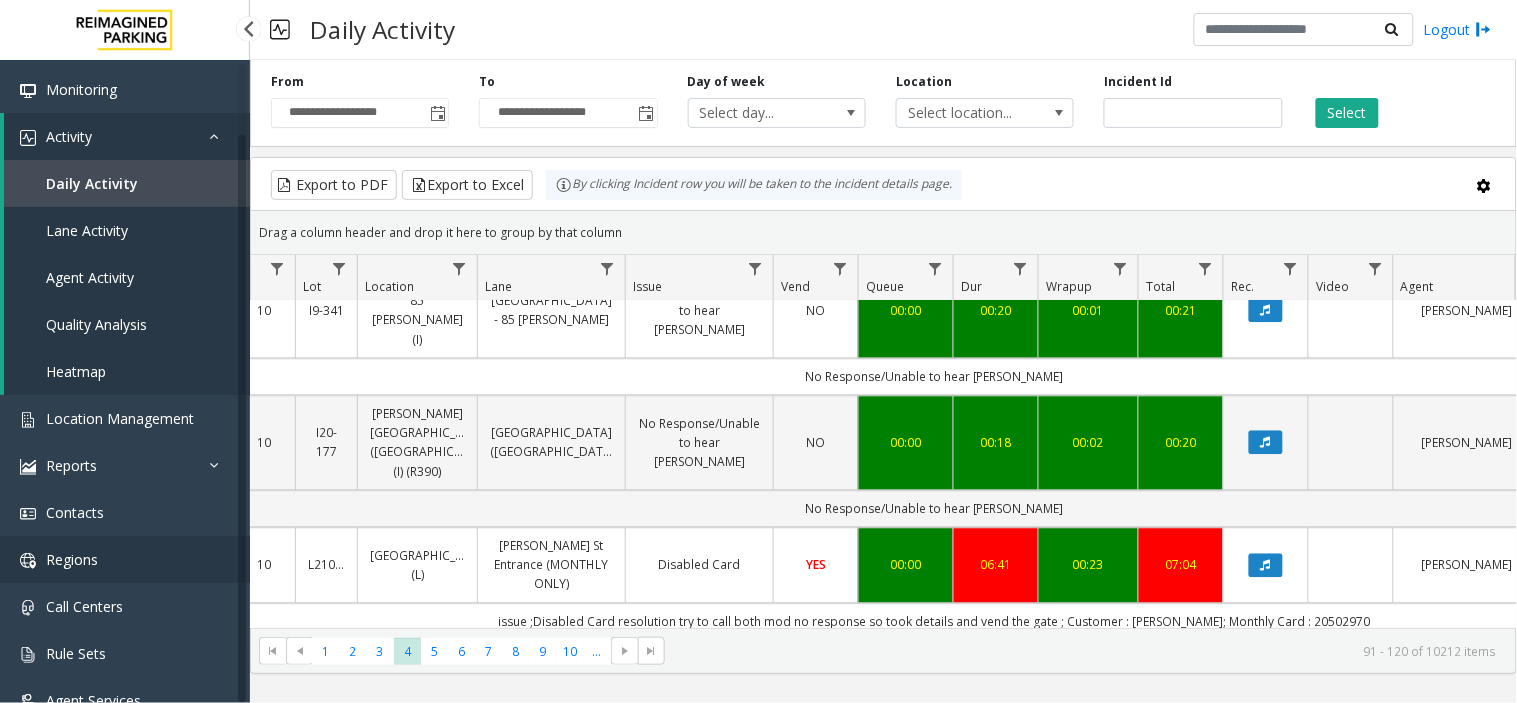 scroll, scrollTop: 73, scrollLeft: 0, axis: vertical 